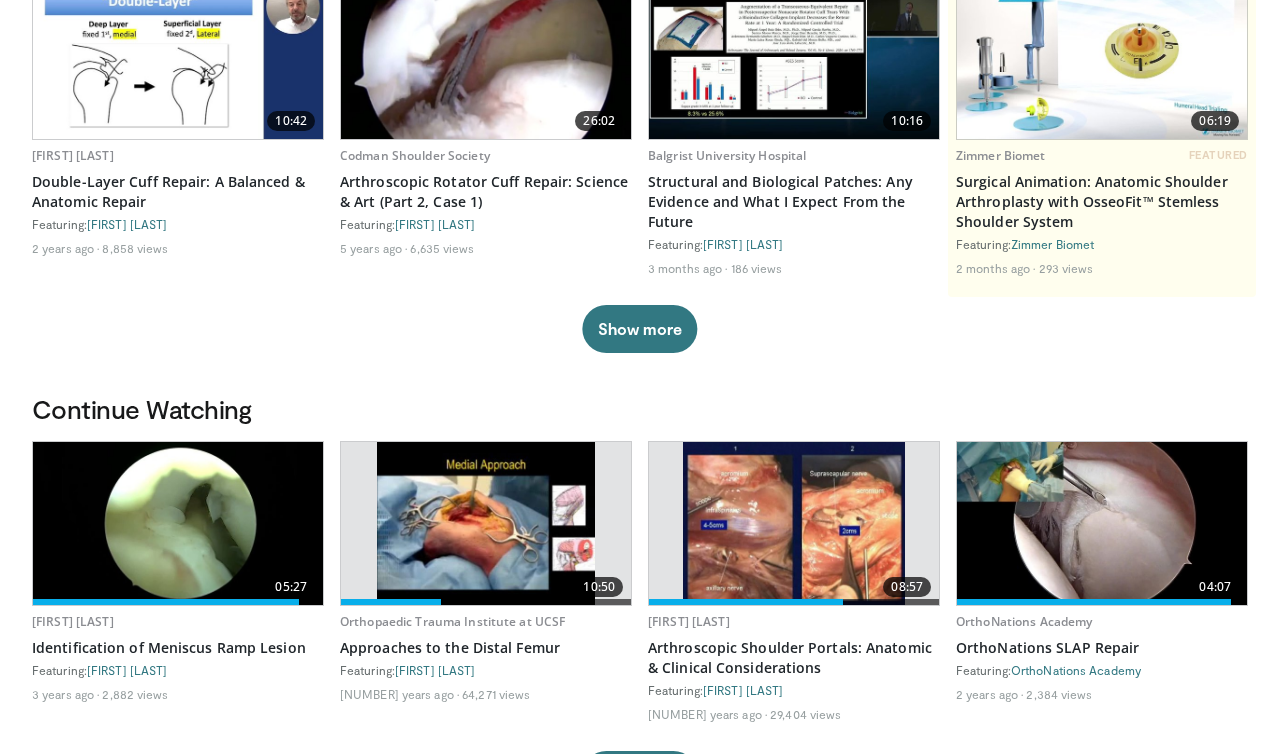 scroll, scrollTop: 0, scrollLeft: 0, axis: both 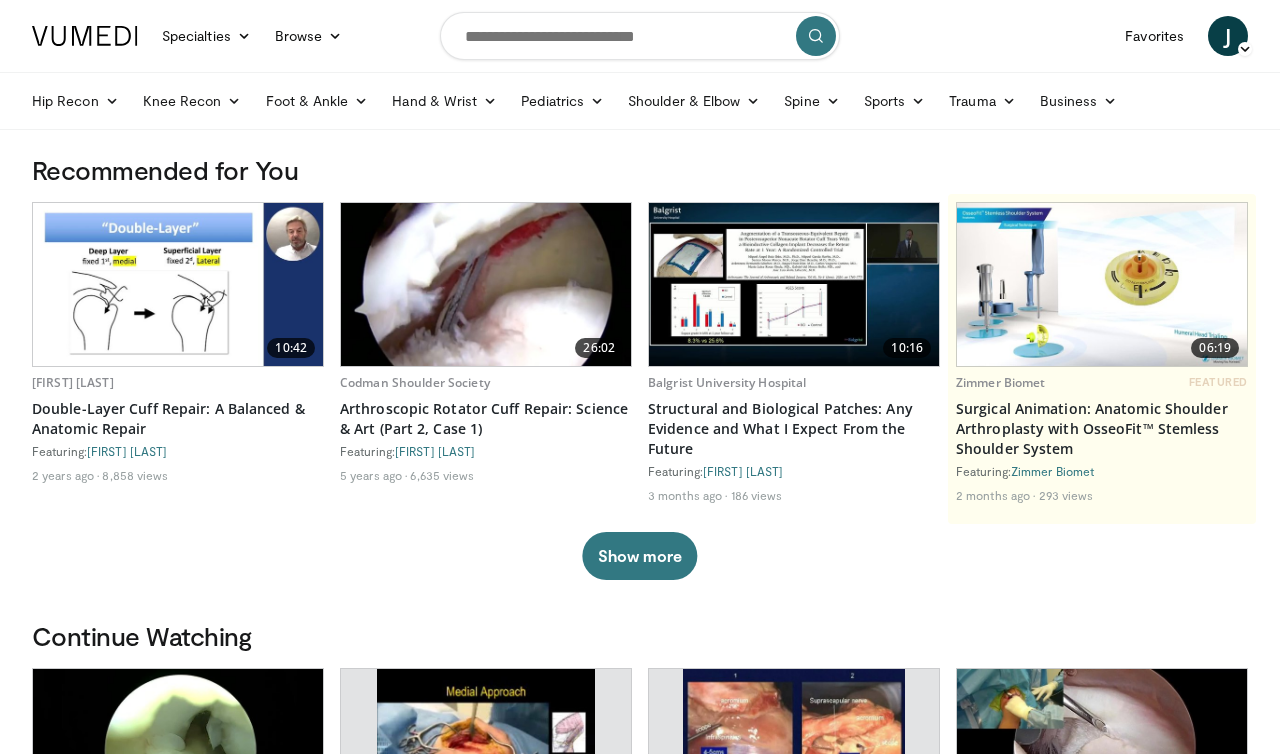 click at bounding box center [640, 36] 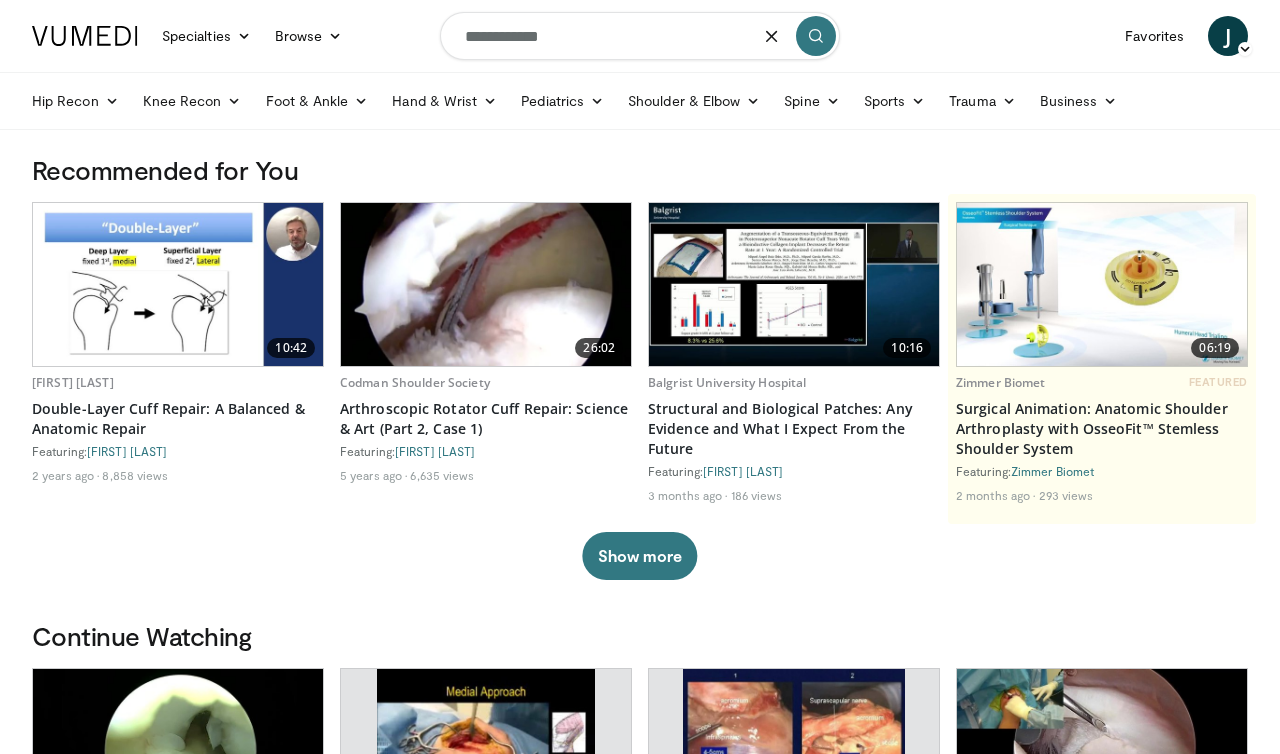 type on "**********" 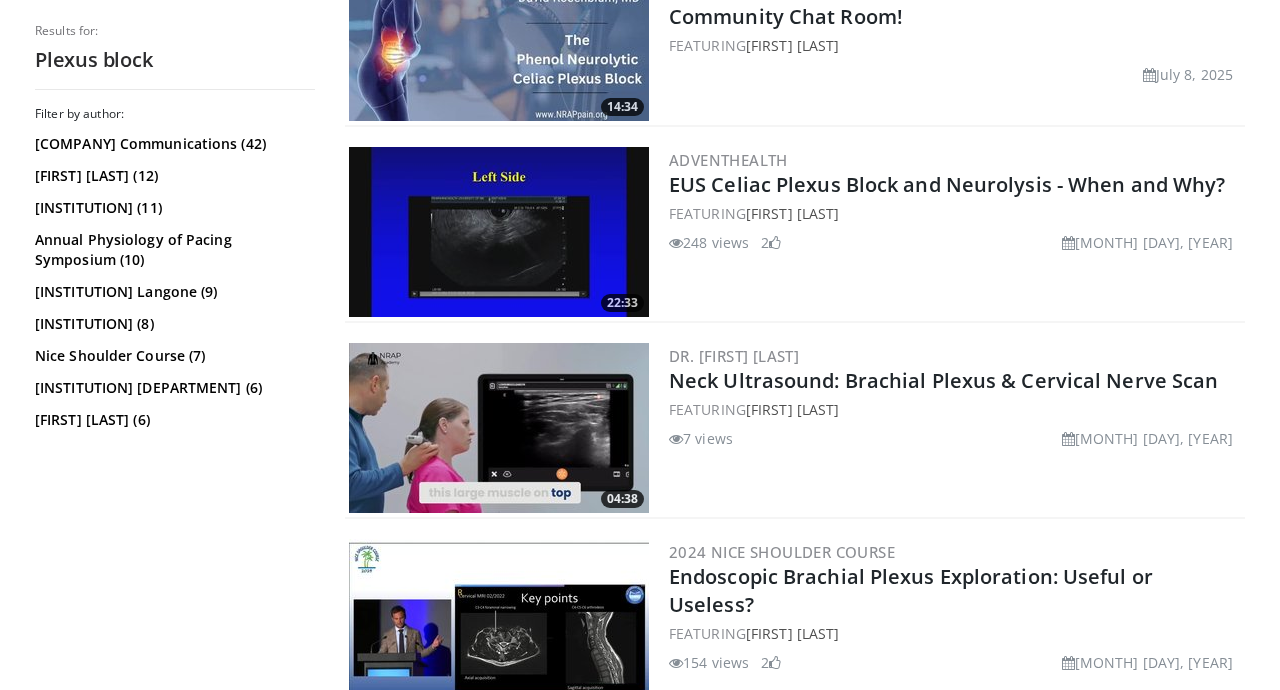scroll, scrollTop: 674, scrollLeft: 0, axis: vertical 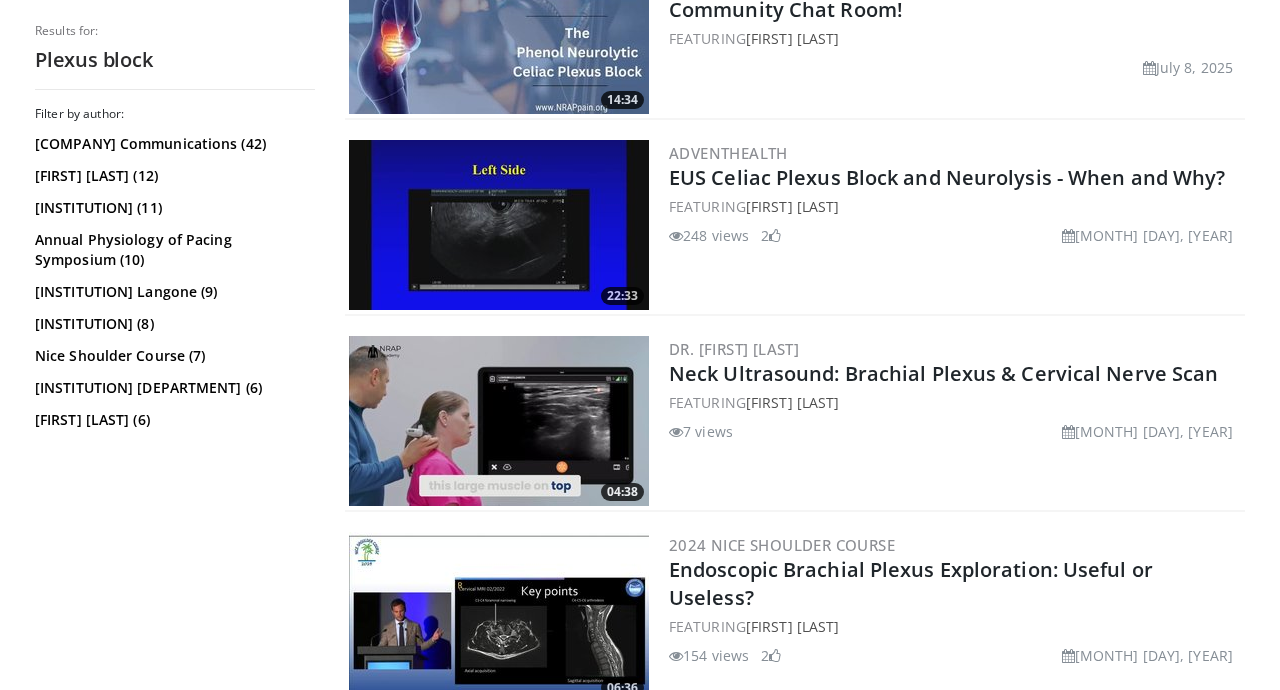 click on "Neck Ultrasound: Brachial Plexus & Cervical Nerve Scan" at bounding box center [943, 373] 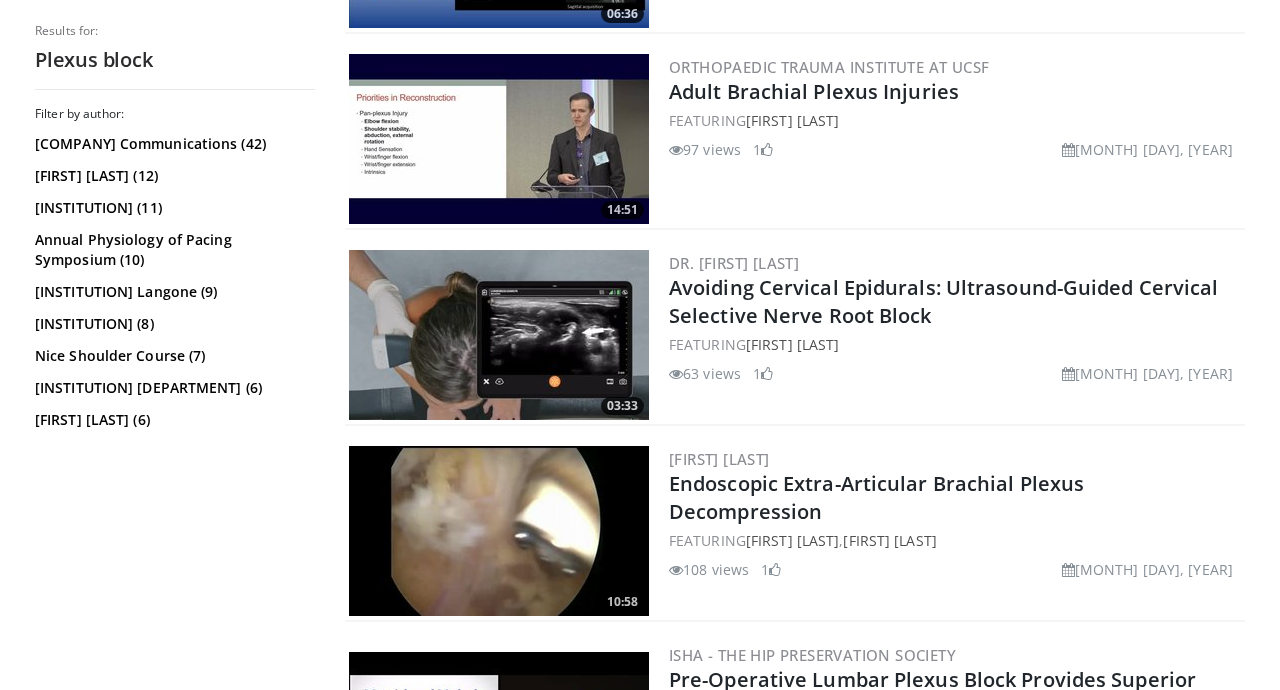 scroll, scrollTop: 1349, scrollLeft: 0, axis: vertical 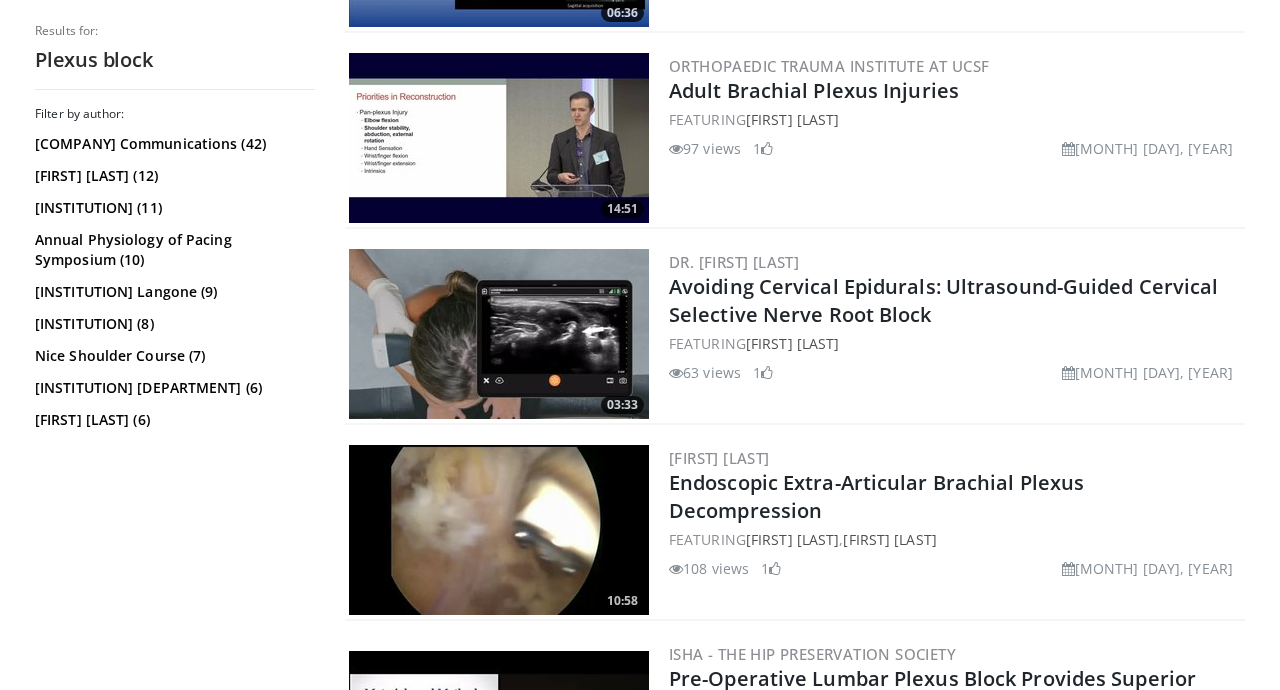 click on "Avoiding Cervical Epidurals: Ultrasound-Guided Cervical Selective Nerve Root Block" at bounding box center [944, 300] 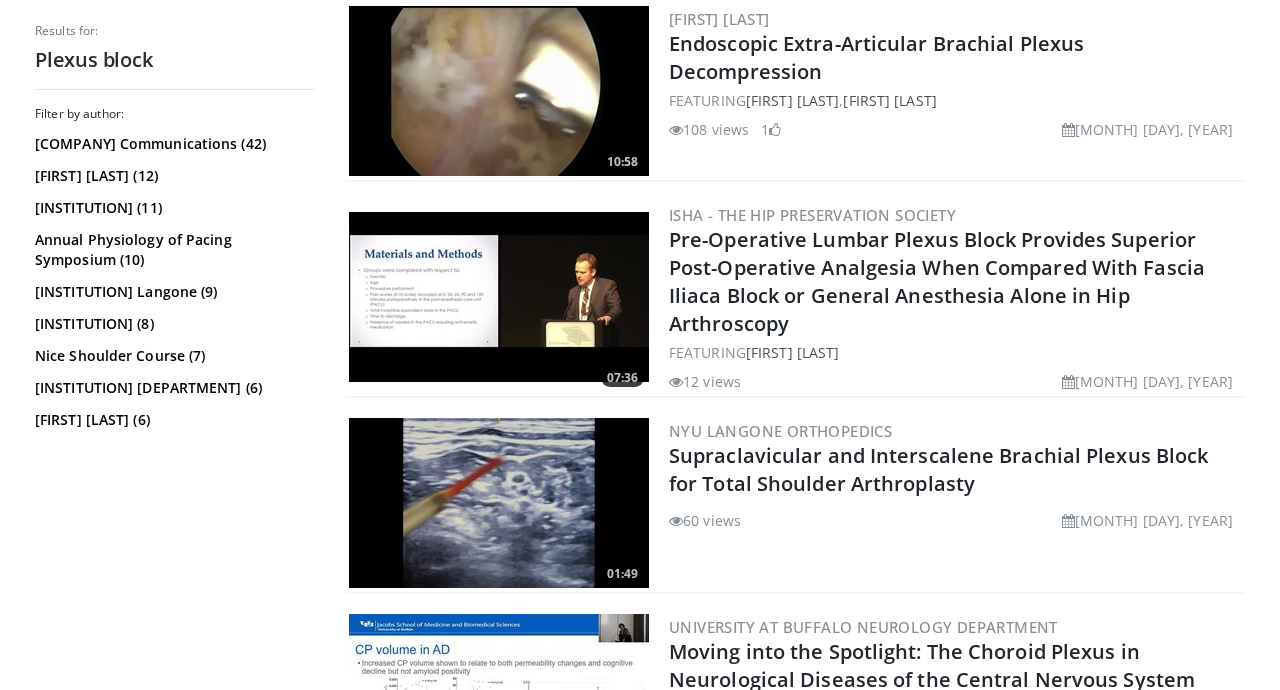 scroll, scrollTop: 1789, scrollLeft: 0, axis: vertical 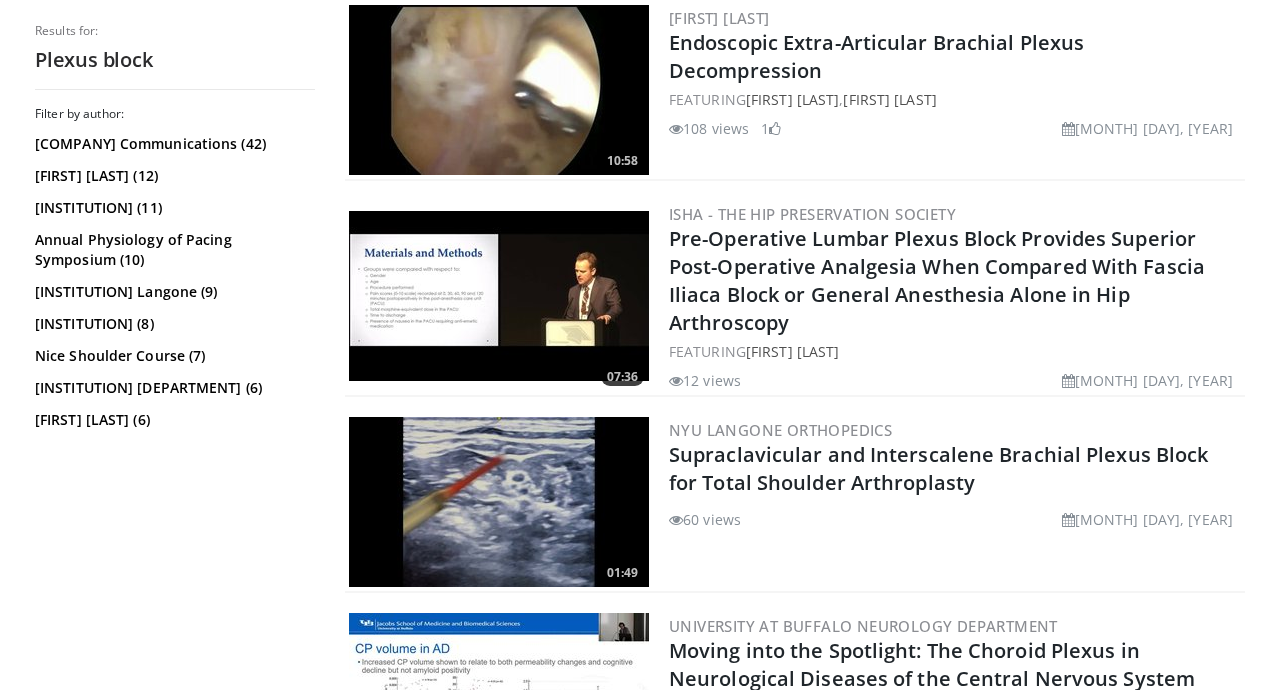 click on "Supraclavicular and Interscalene Brachial Plexus Block for Total Shoulder Arthroplasty" at bounding box center (938, 468) 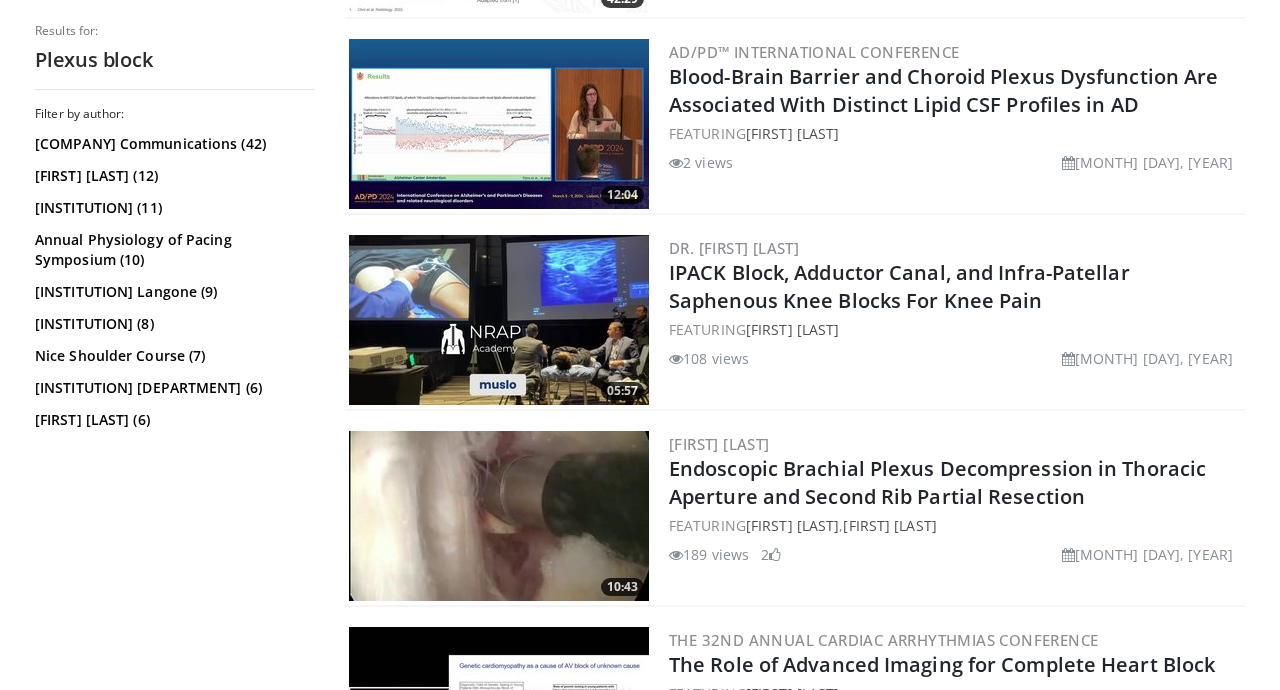 scroll, scrollTop: 2580, scrollLeft: 0, axis: vertical 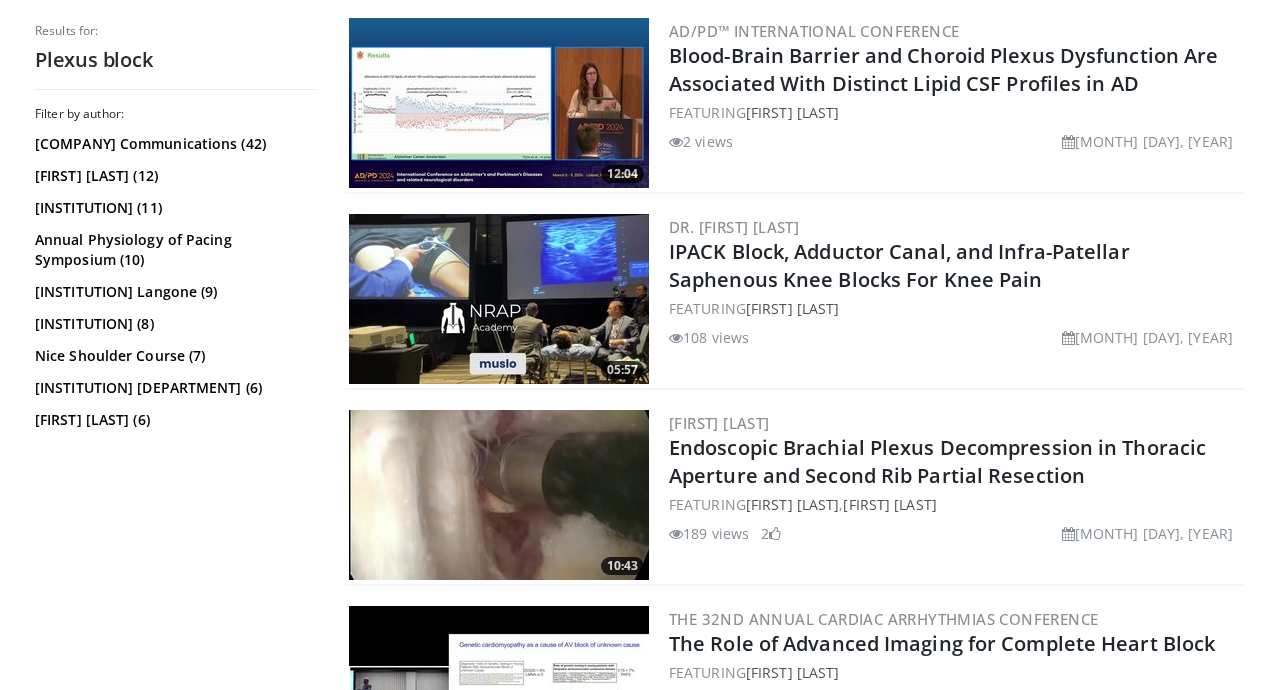 click on "IPACK Block, Adductor Canal, and Infra-Patellar Saphenous Knee Blocks For Knee Pain" at bounding box center (899, 265) 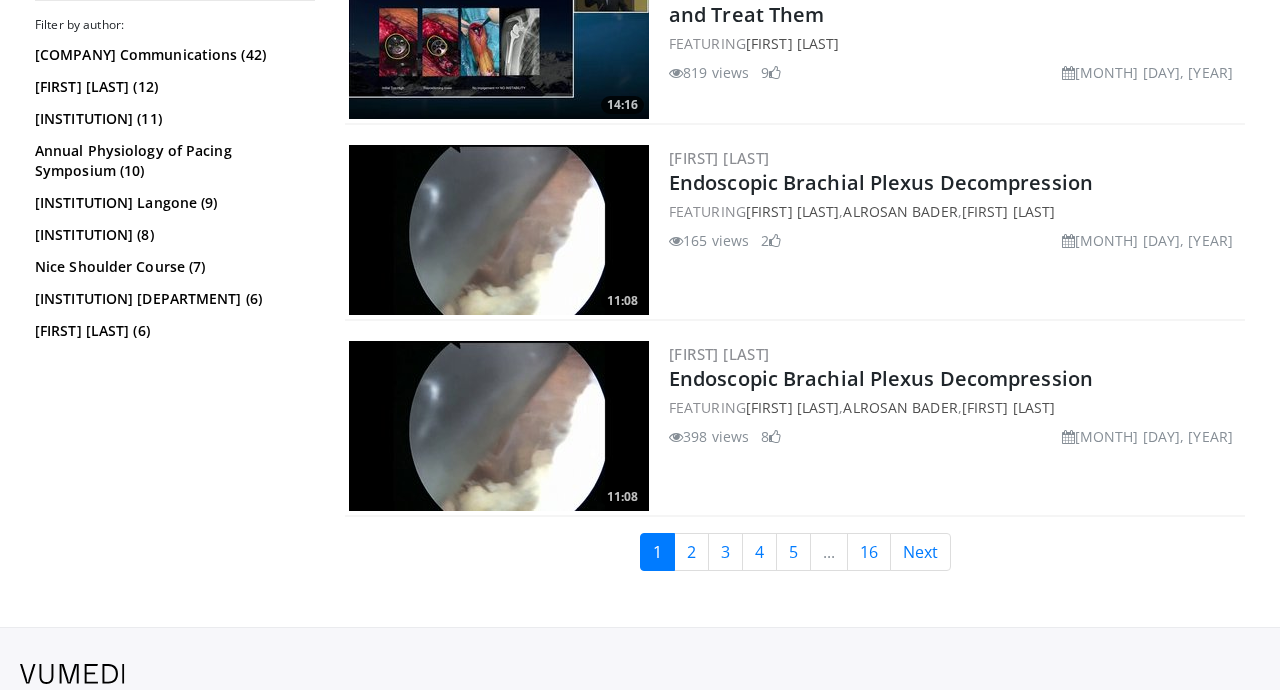 scroll, scrollTop: 4640, scrollLeft: 0, axis: vertical 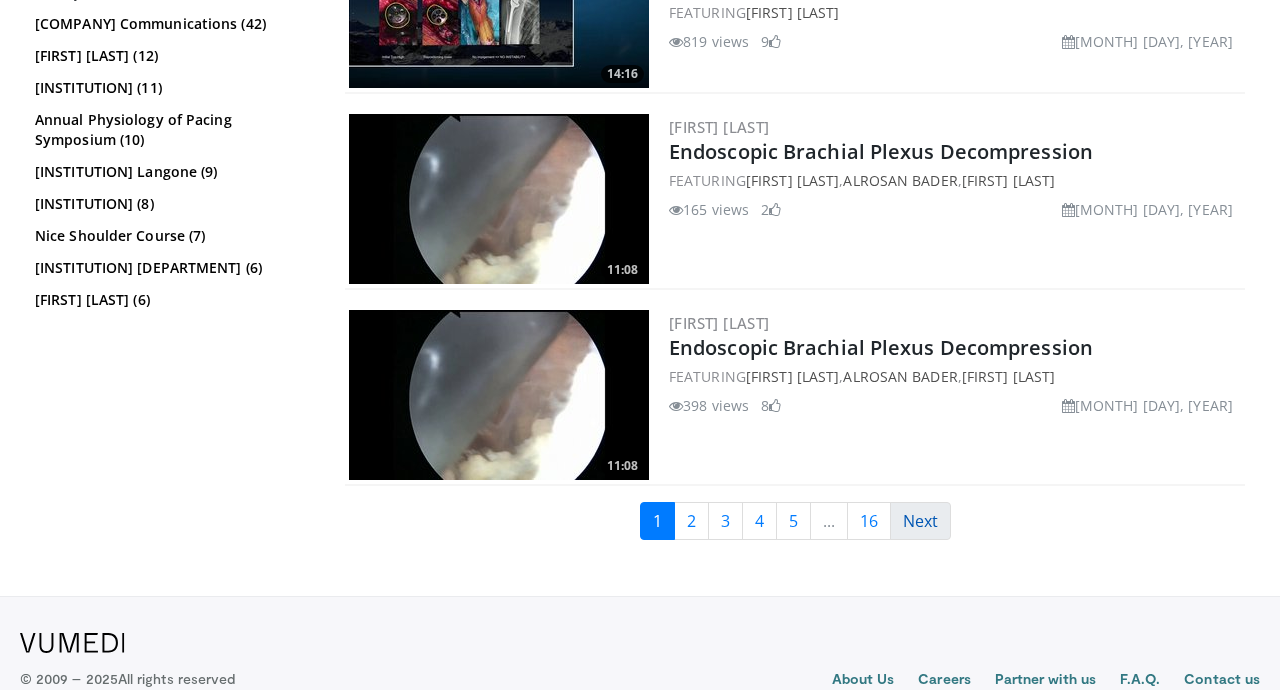 click on "Next" at bounding box center (920, 521) 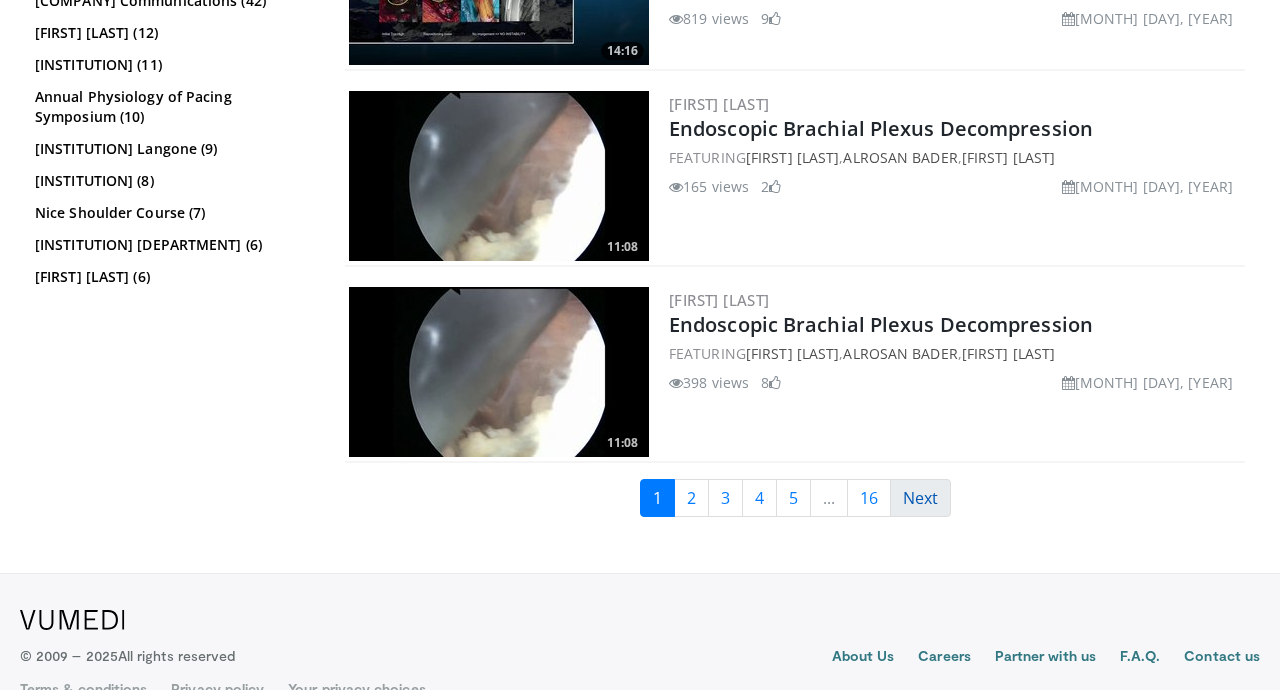 scroll, scrollTop: 4700, scrollLeft: 0, axis: vertical 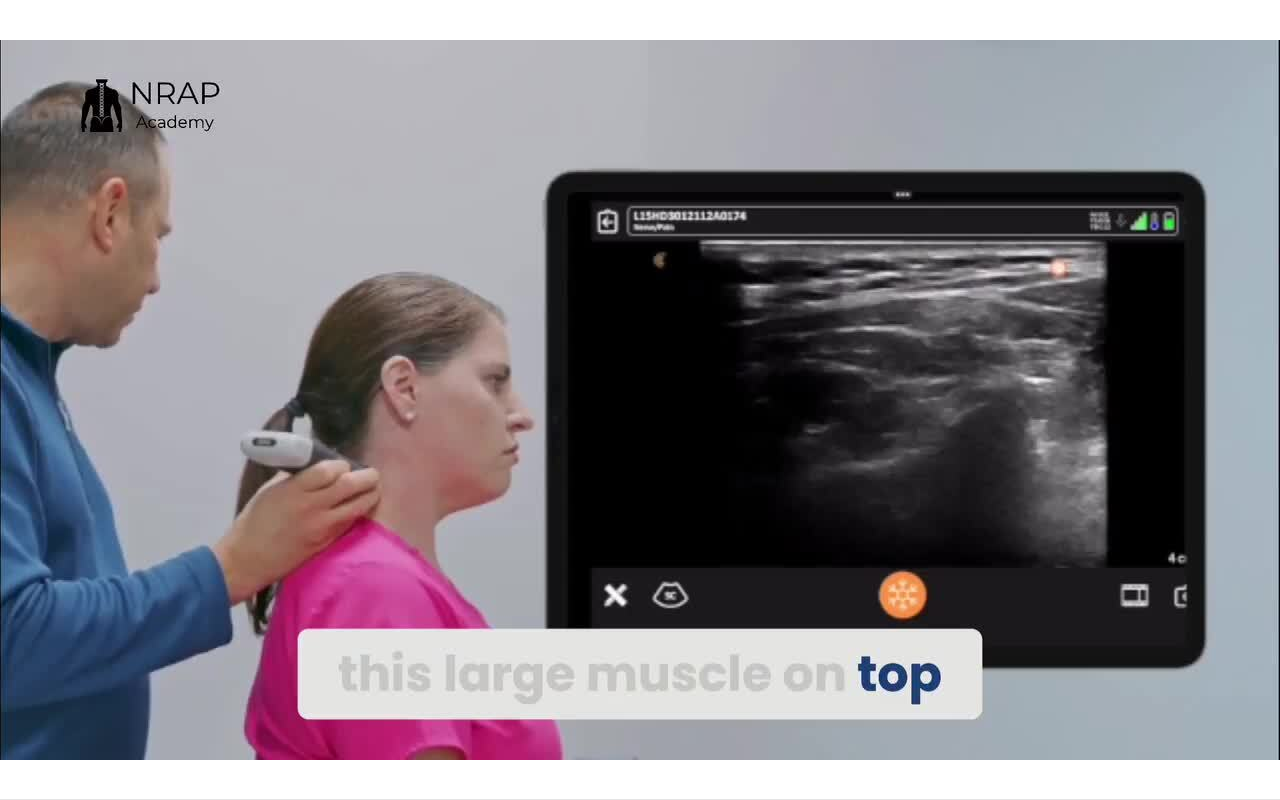 click at bounding box center (640, 400) 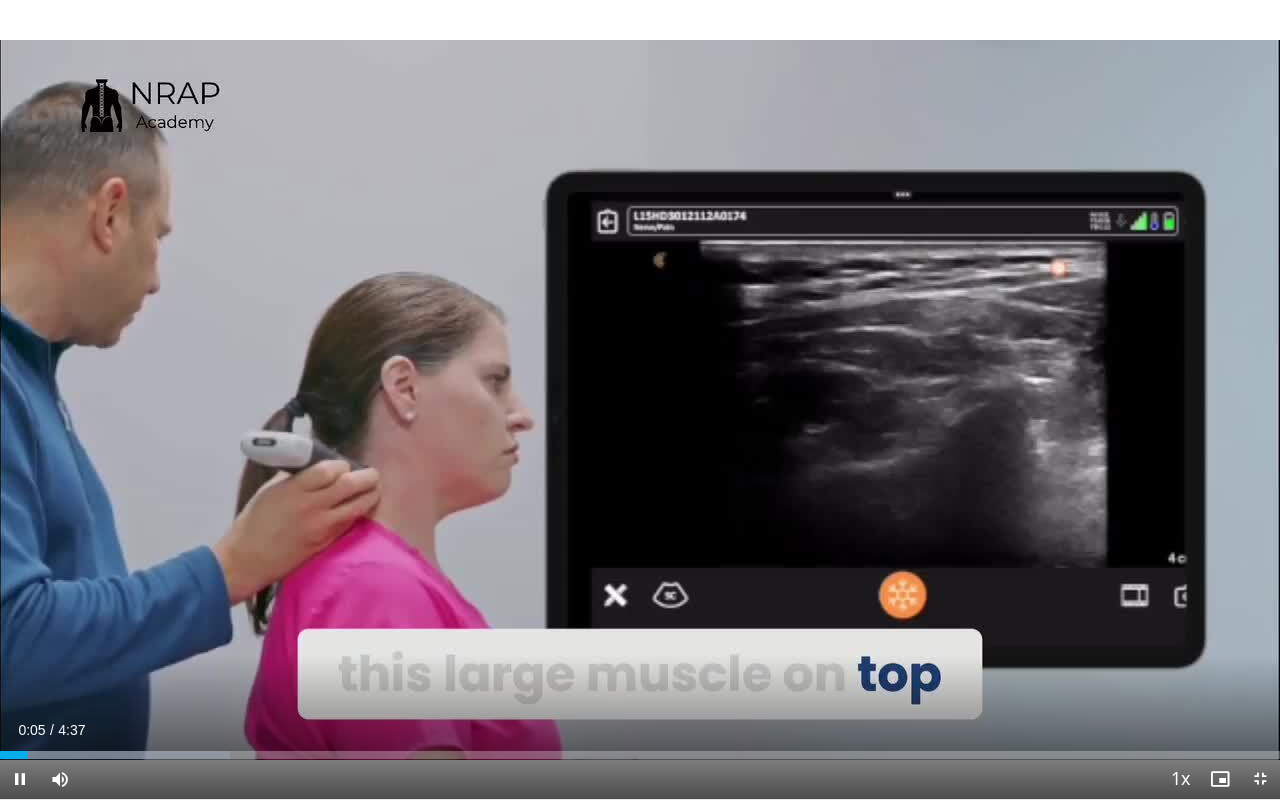 click on "10 seconds
Tap to unmute" at bounding box center [640, 399] 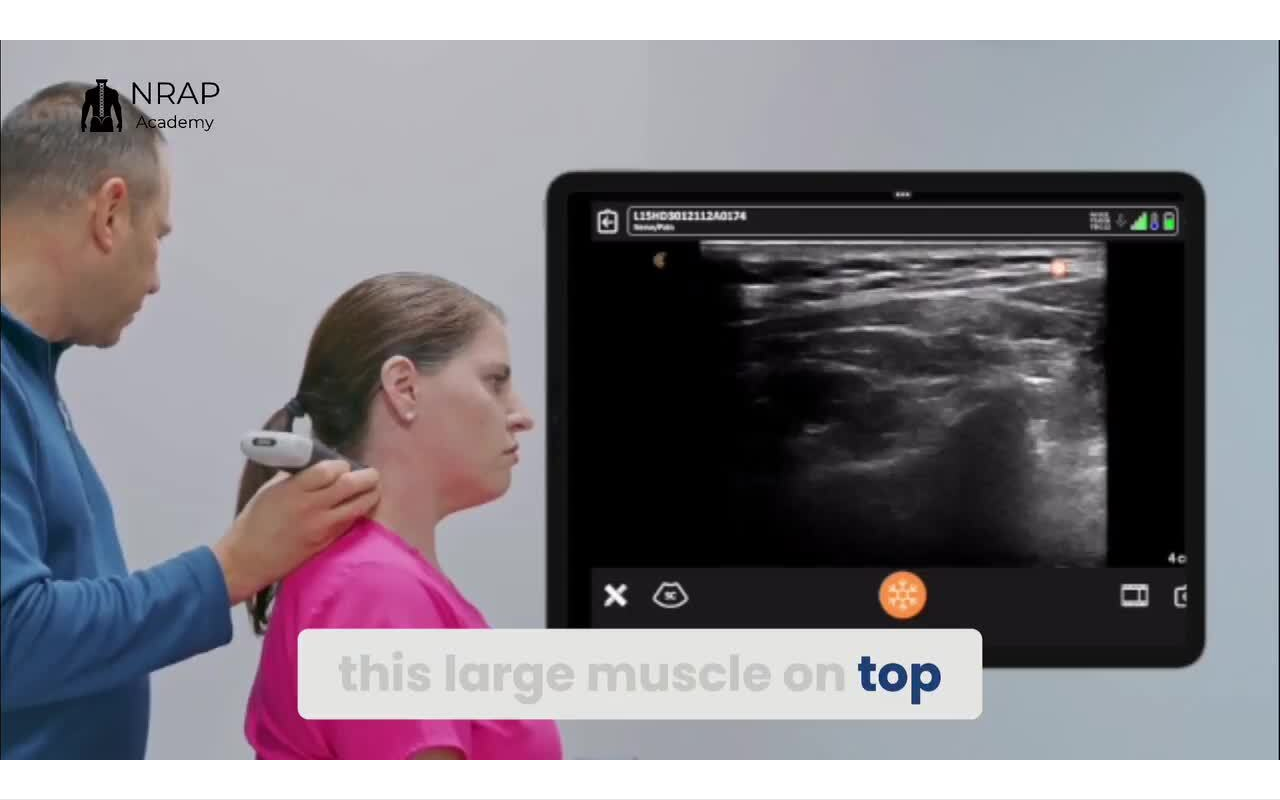 click on "10 seconds
Tap to unmute" at bounding box center [640, 399] 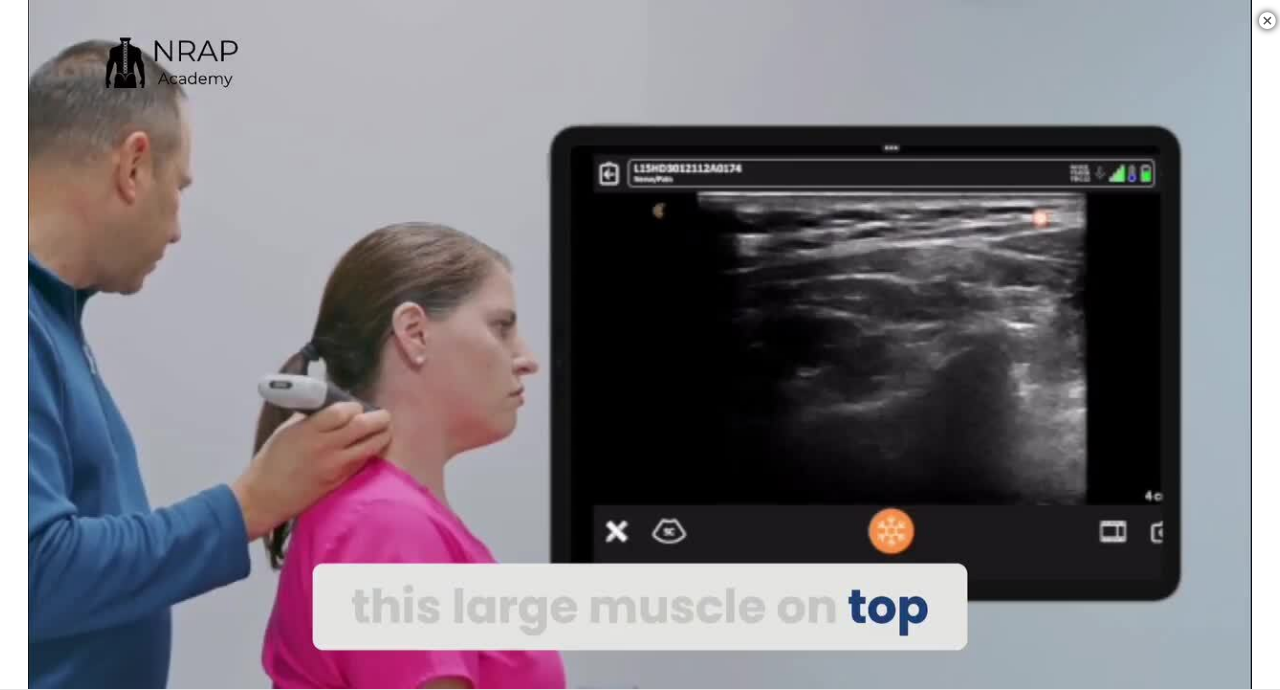 scroll, scrollTop: 1213, scrollLeft: 0, axis: vertical 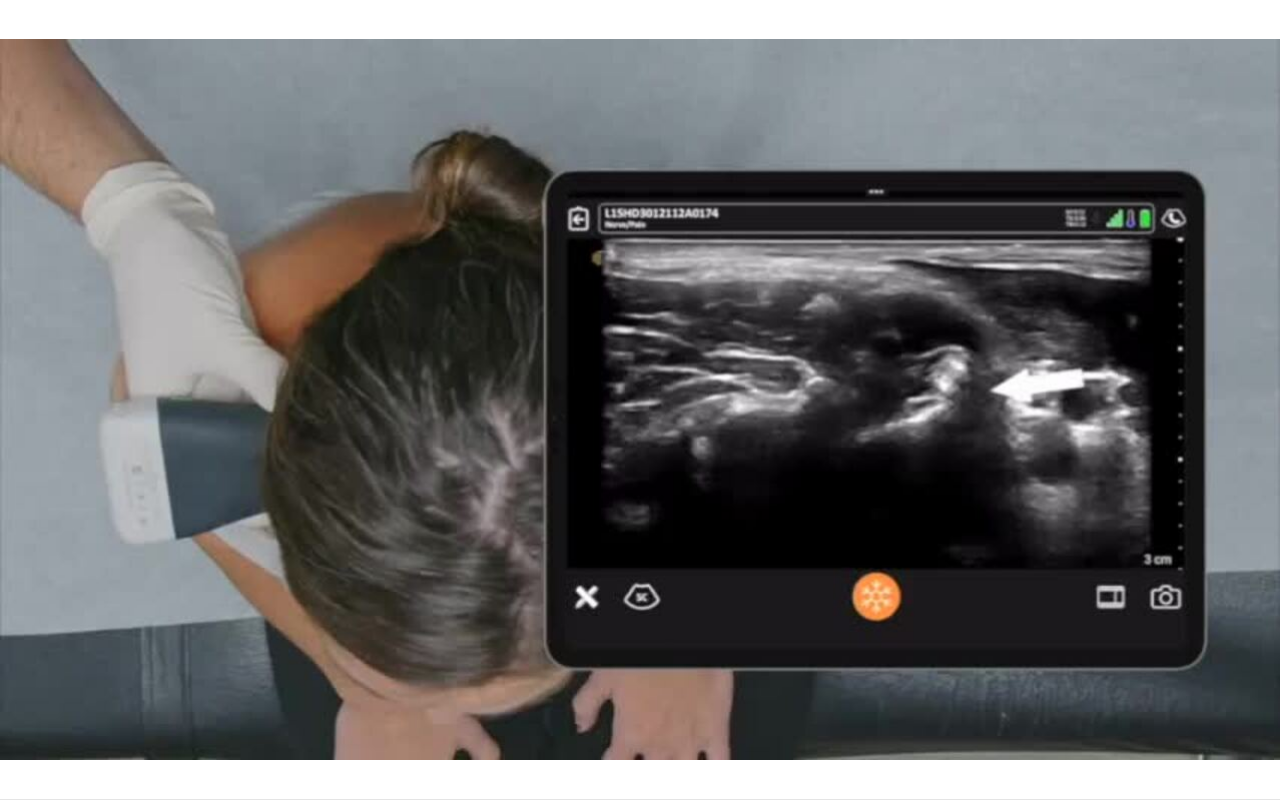 click on "10 seconds
Tap to unmute" at bounding box center (640, 399) 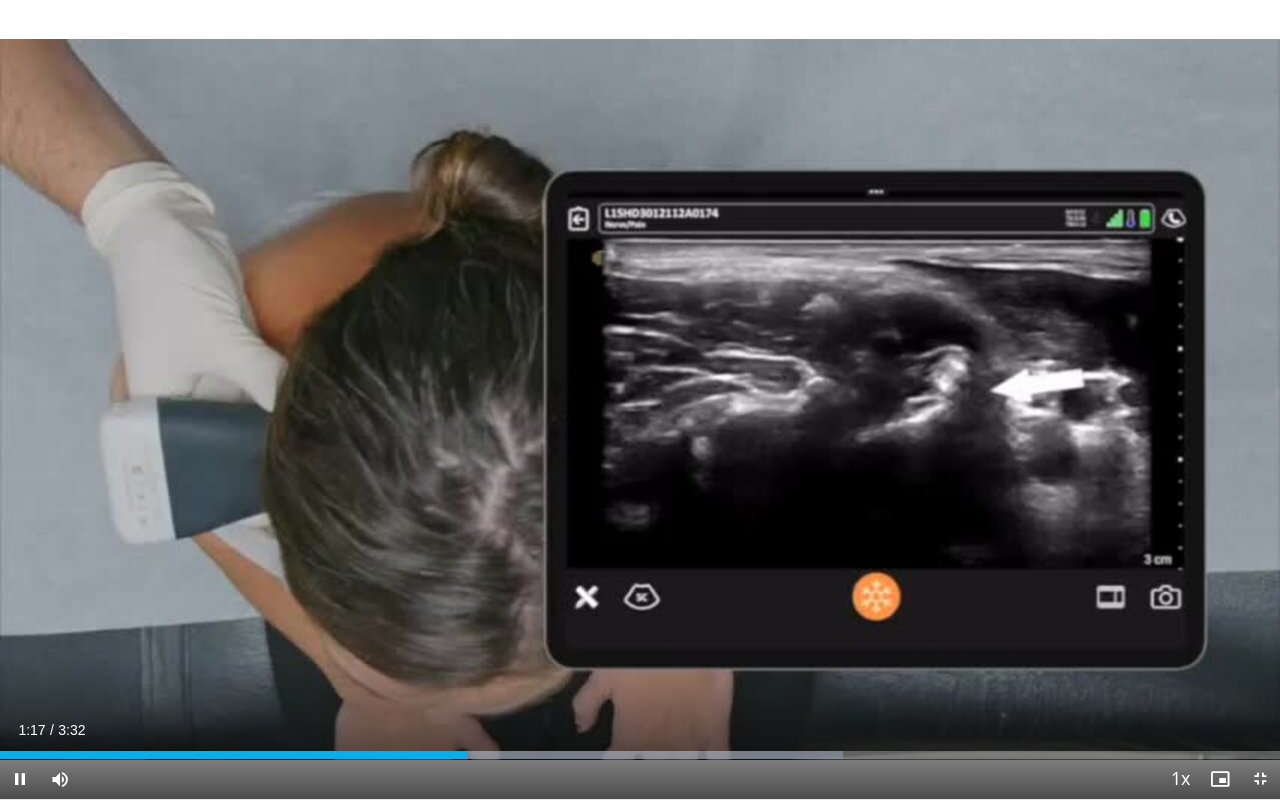 click on "10 seconds
Tap to unmute" at bounding box center (640, 399) 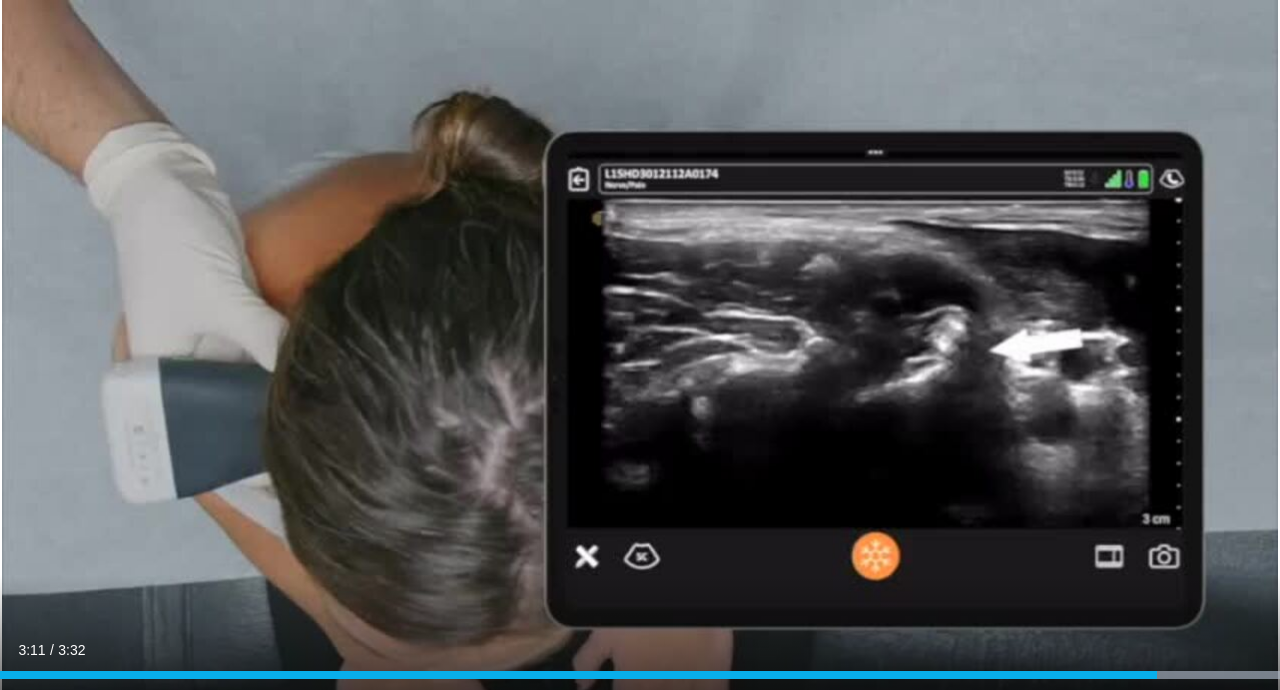 scroll, scrollTop: 0, scrollLeft: 0, axis: both 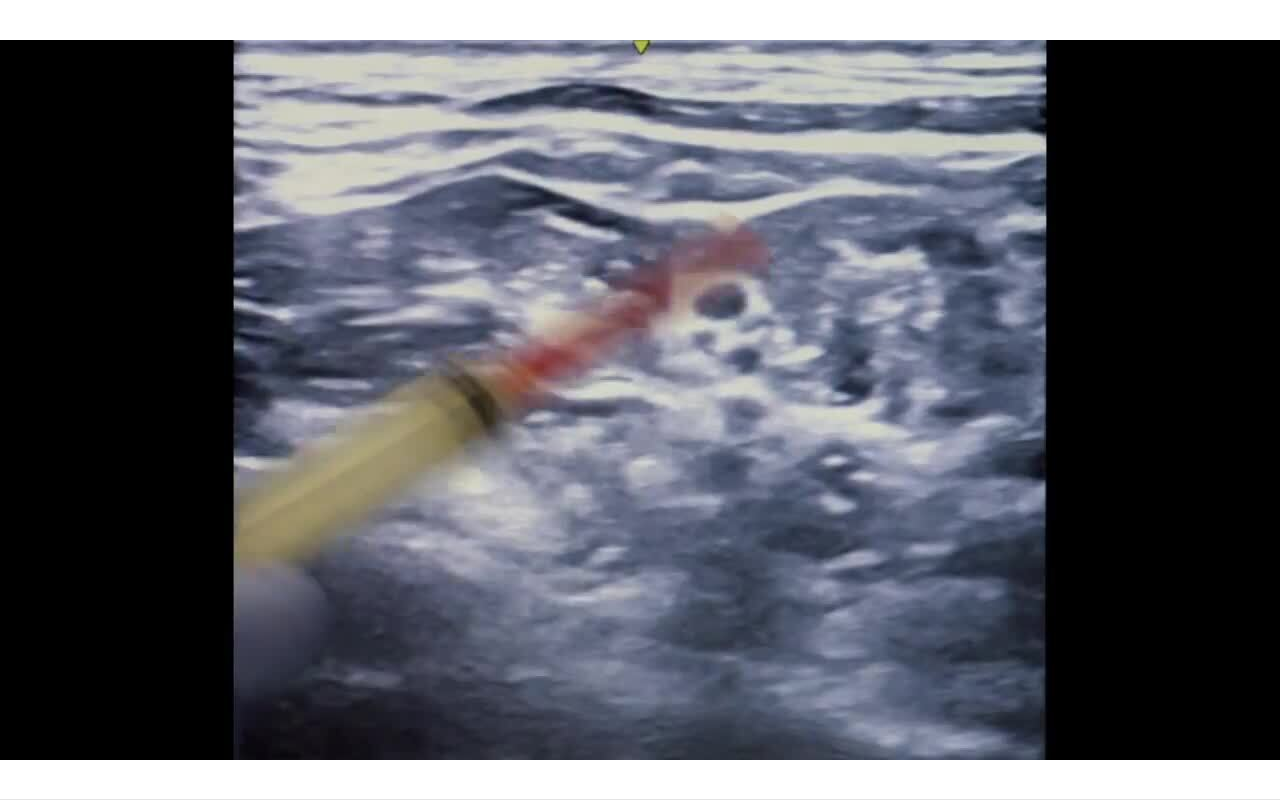 click on "10 seconds
Tap to unmute" at bounding box center (640, 399) 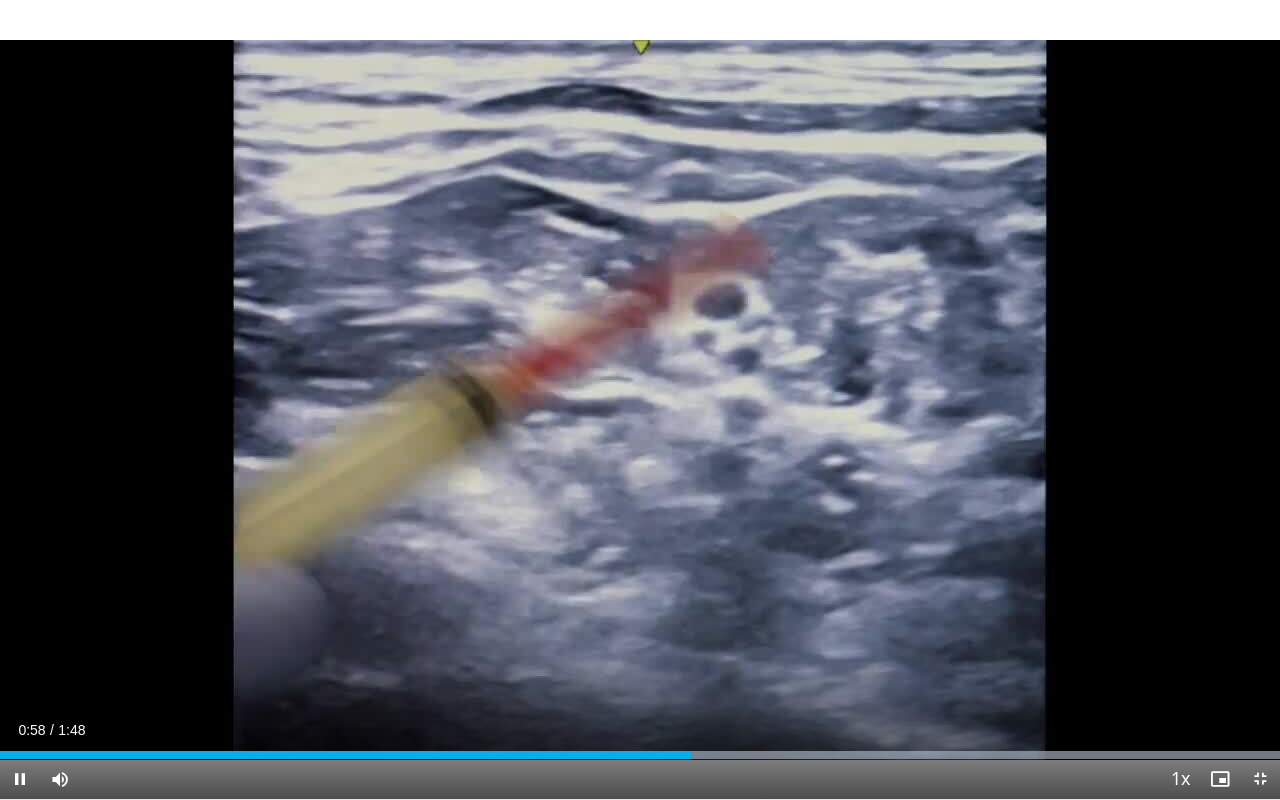 click on "10 seconds
Tap to unmute" at bounding box center (640, 399) 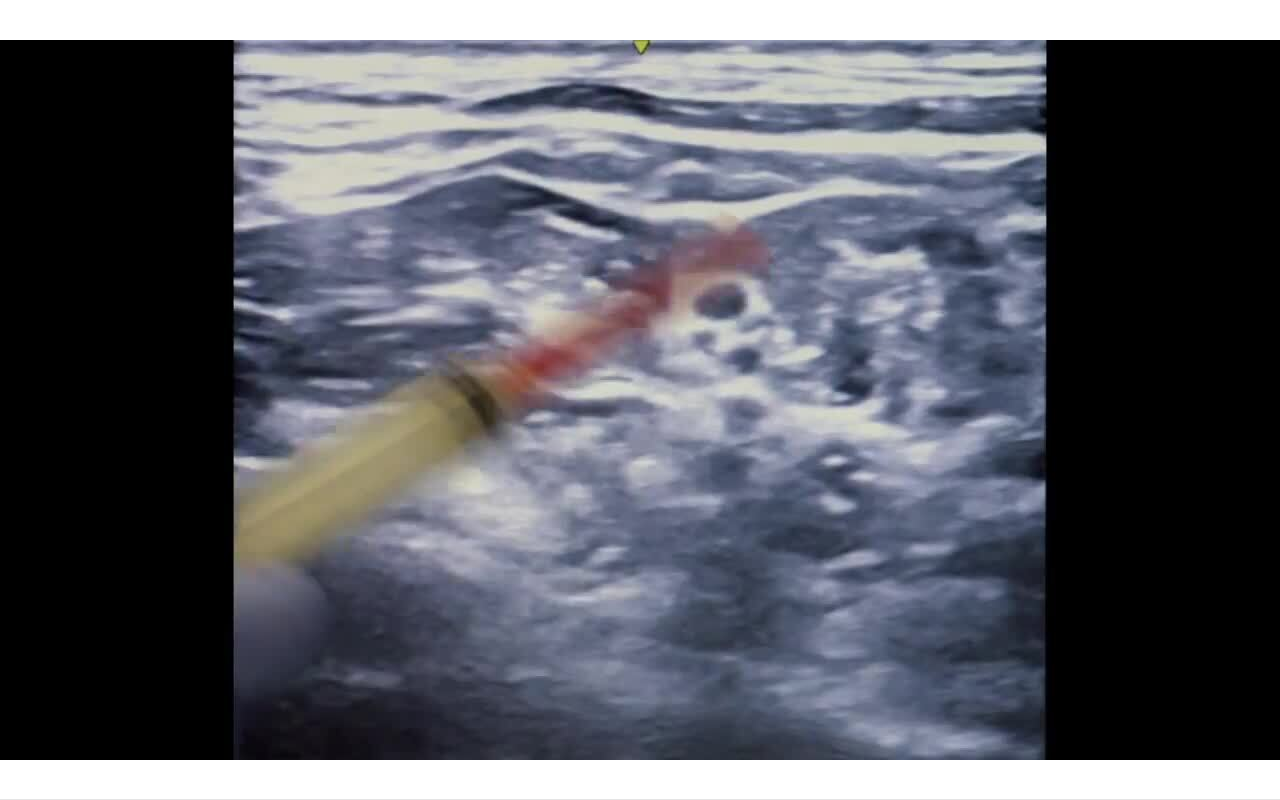 click on "10 seconds
Tap to unmute" at bounding box center (640, 399) 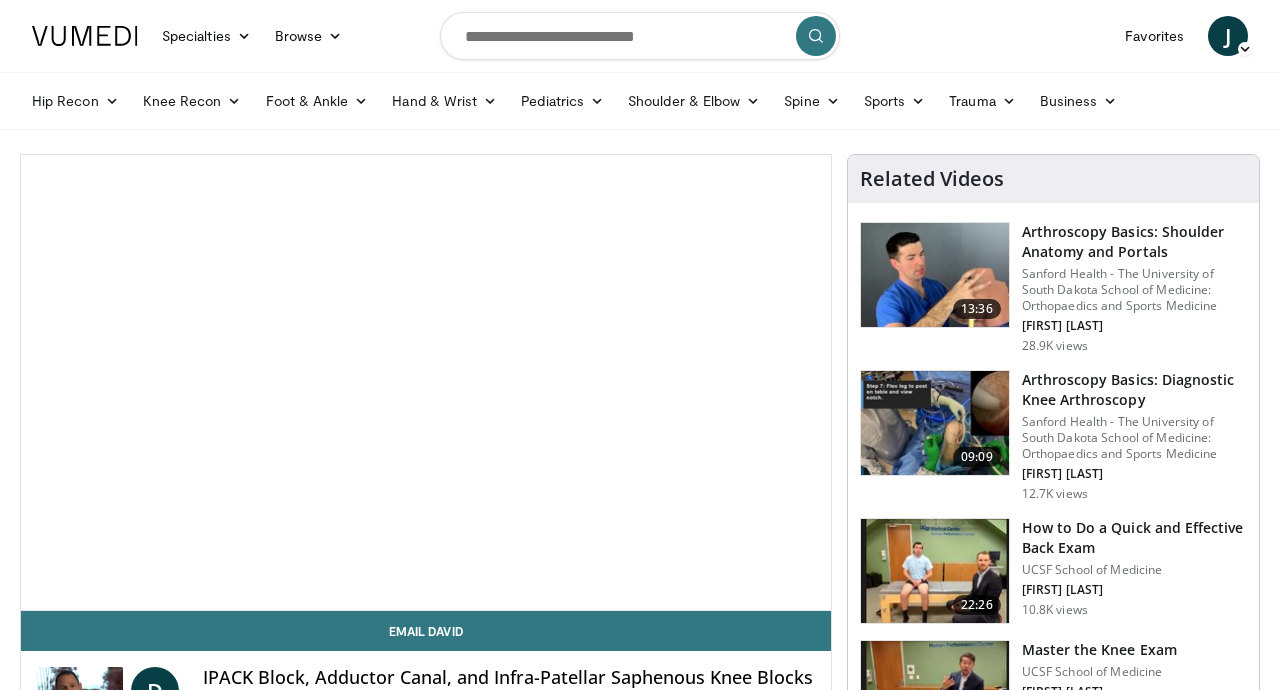 scroll, scrollTop: 0, scrollLeft: 0, axis: both 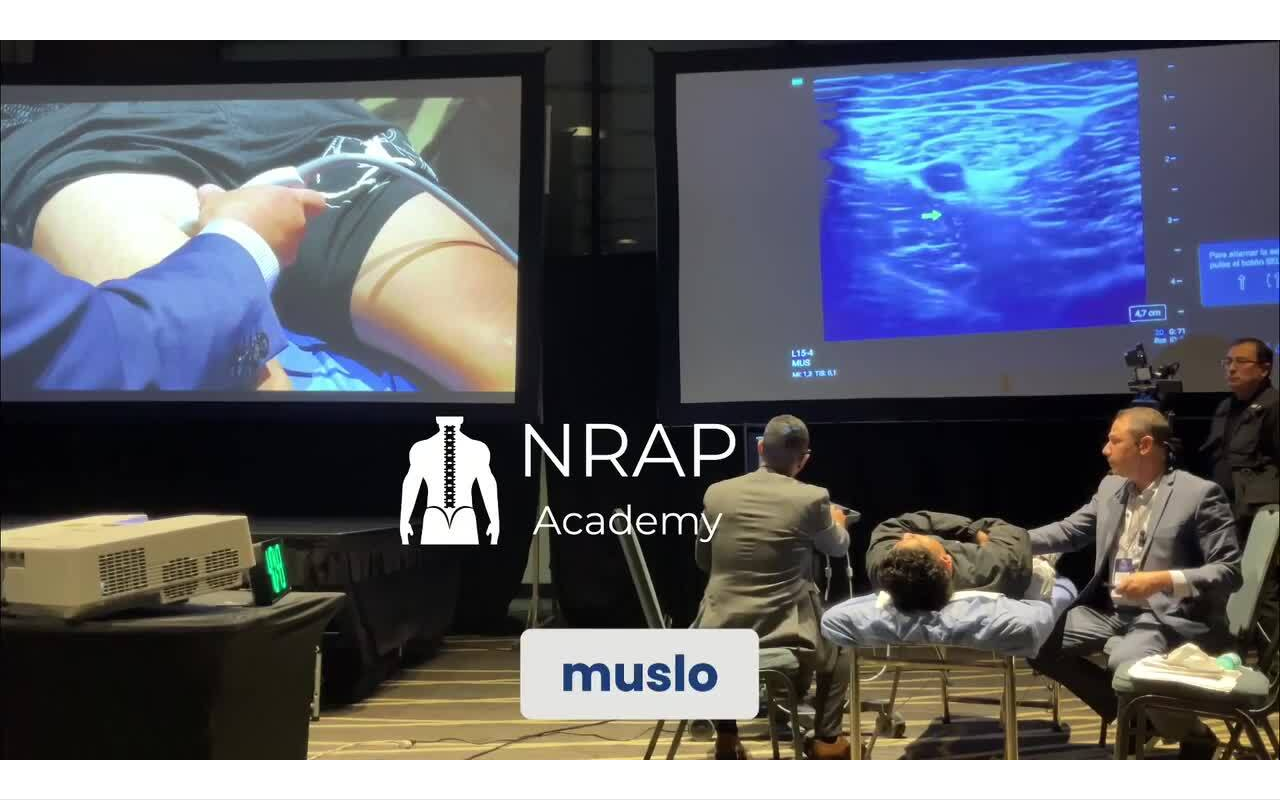 click on "10 seconds
Tap to unmute" at bounding box center [640, 399] 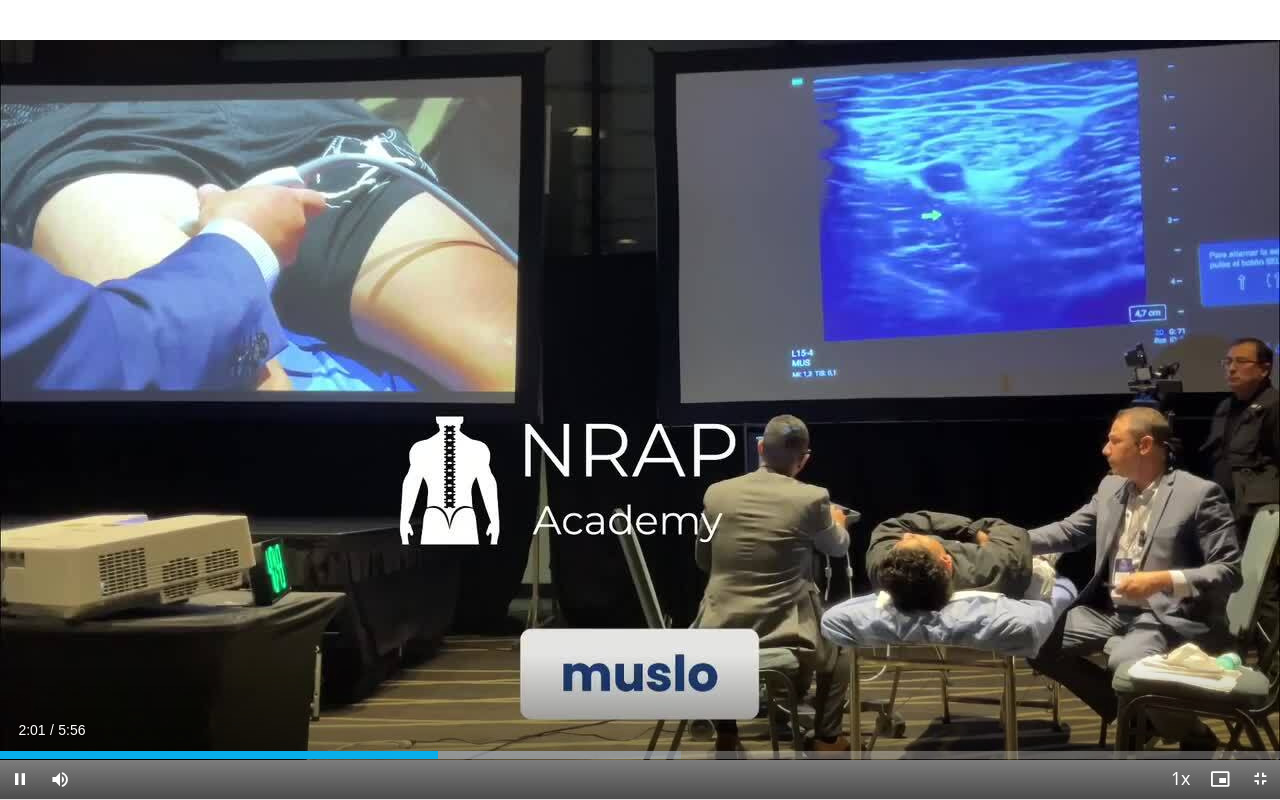 click on "10 seconds
Tap to unmute" at bounding box center [640, 399] 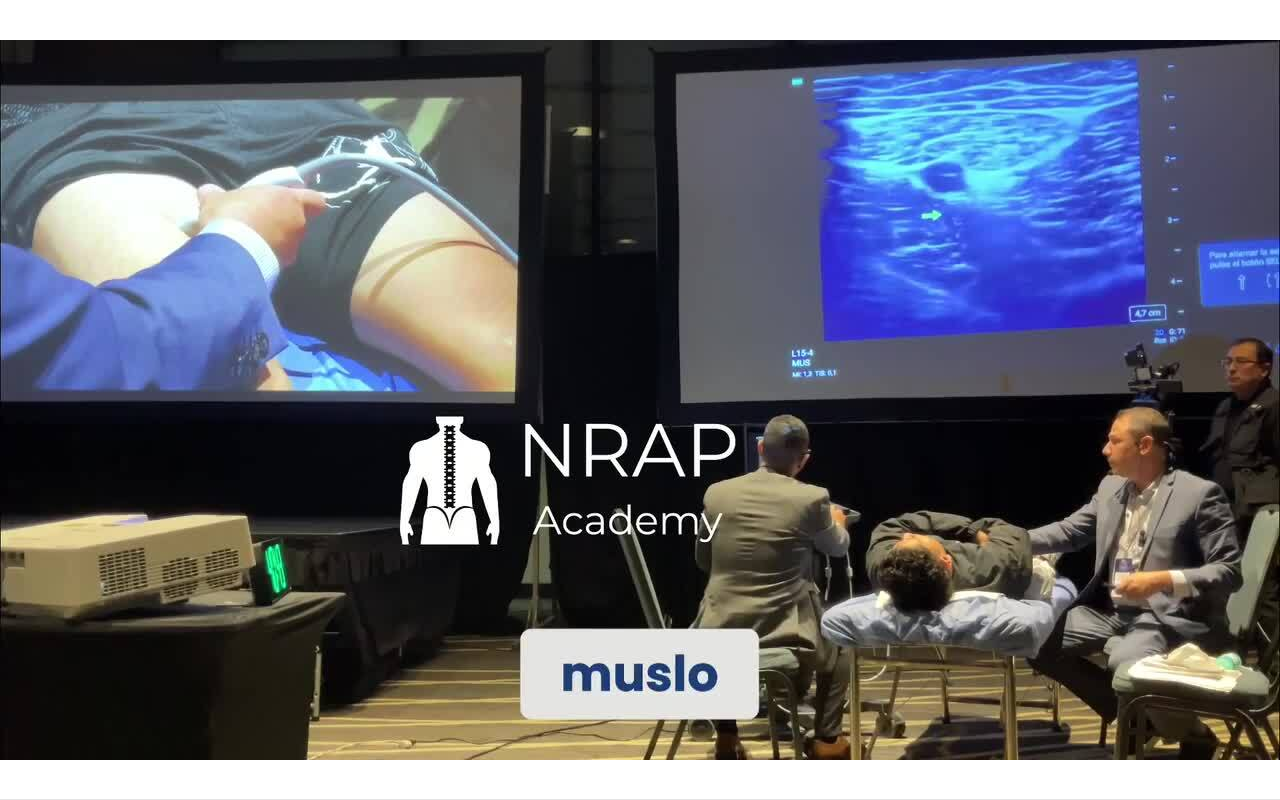 click on "10 seconds
Tap to unmute" at bounding box center [640, 399] 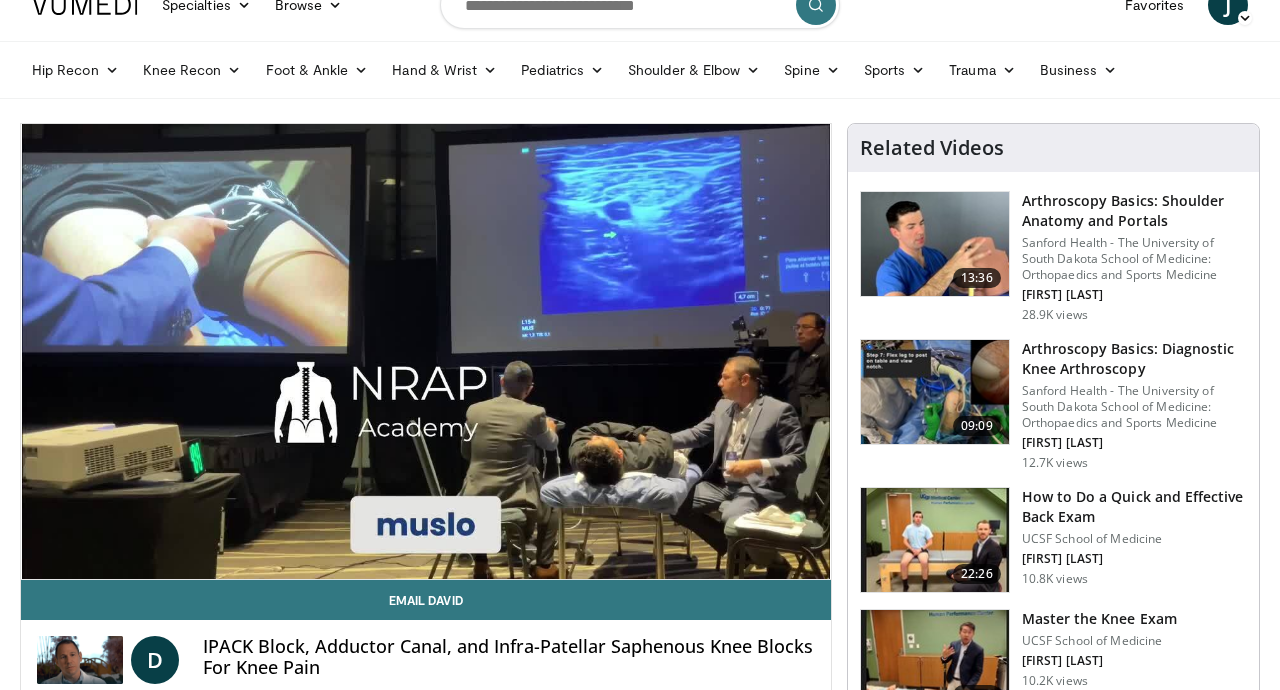 click on "How to Do a Quick and Effective Back Exam" at bounding box center [1134, 507] 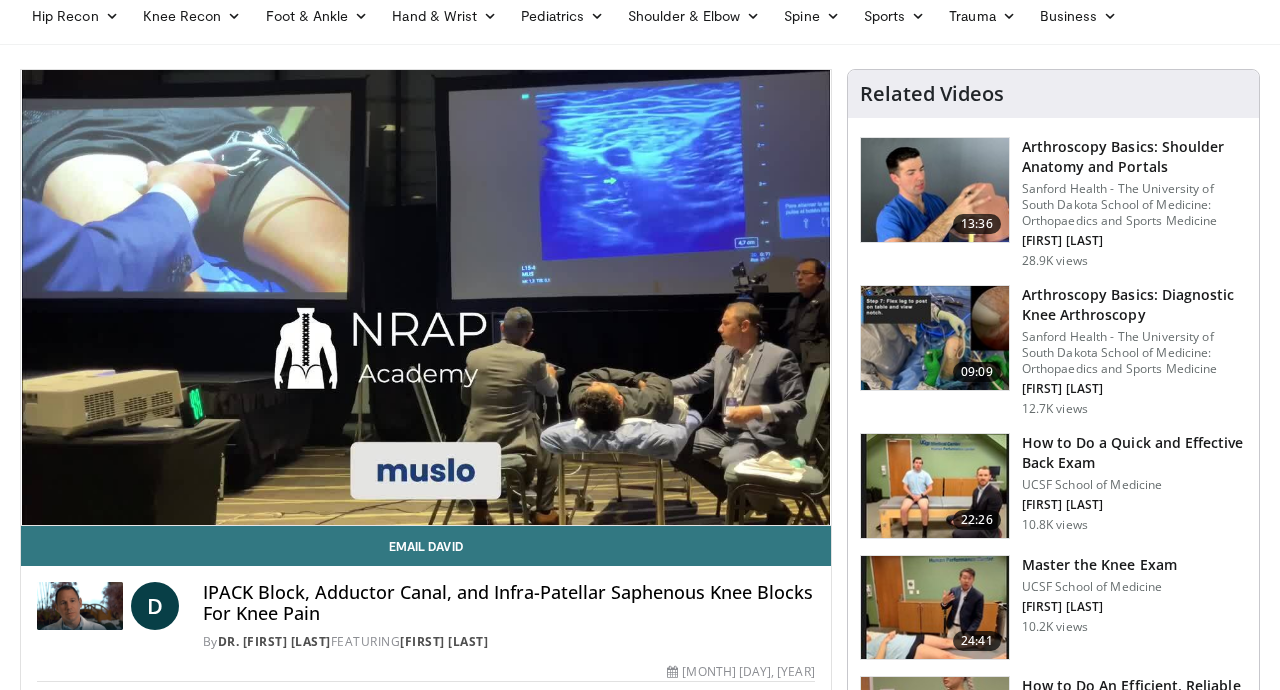 scroll, scrollTop: 95, scrollLeft: 0, axis: vertical 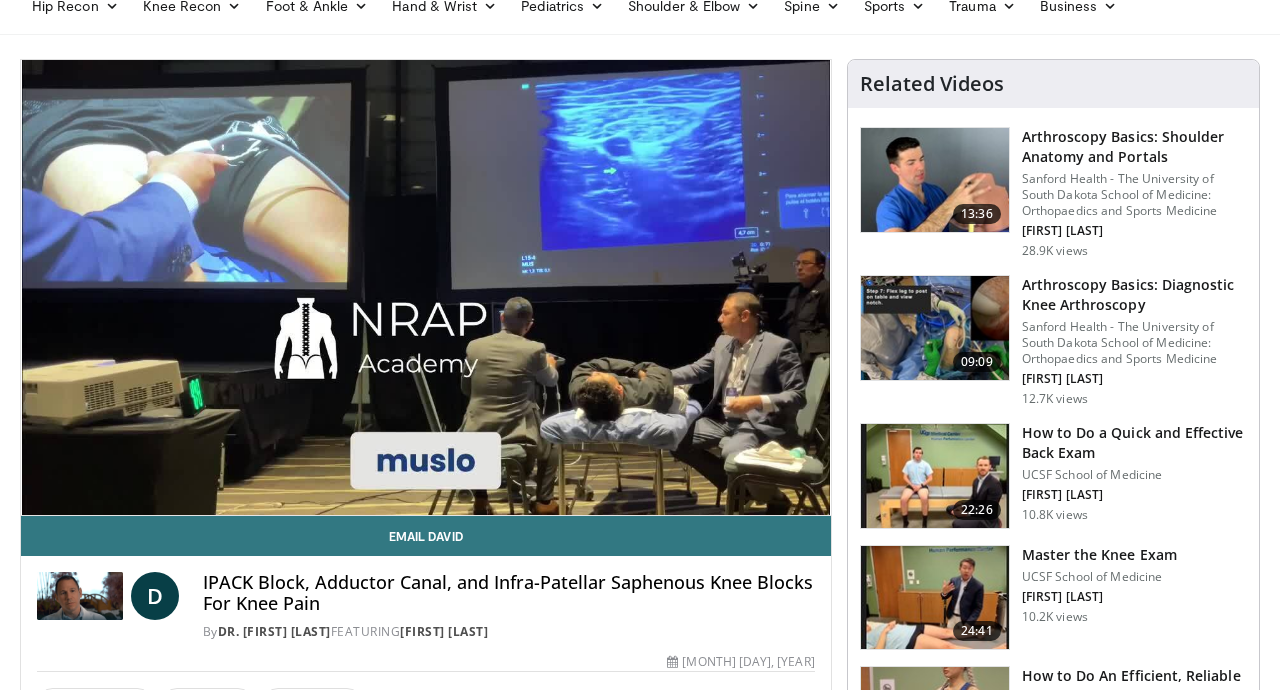 click on "10 seconds
Tap to unmute" at bounding box center (426, 287) 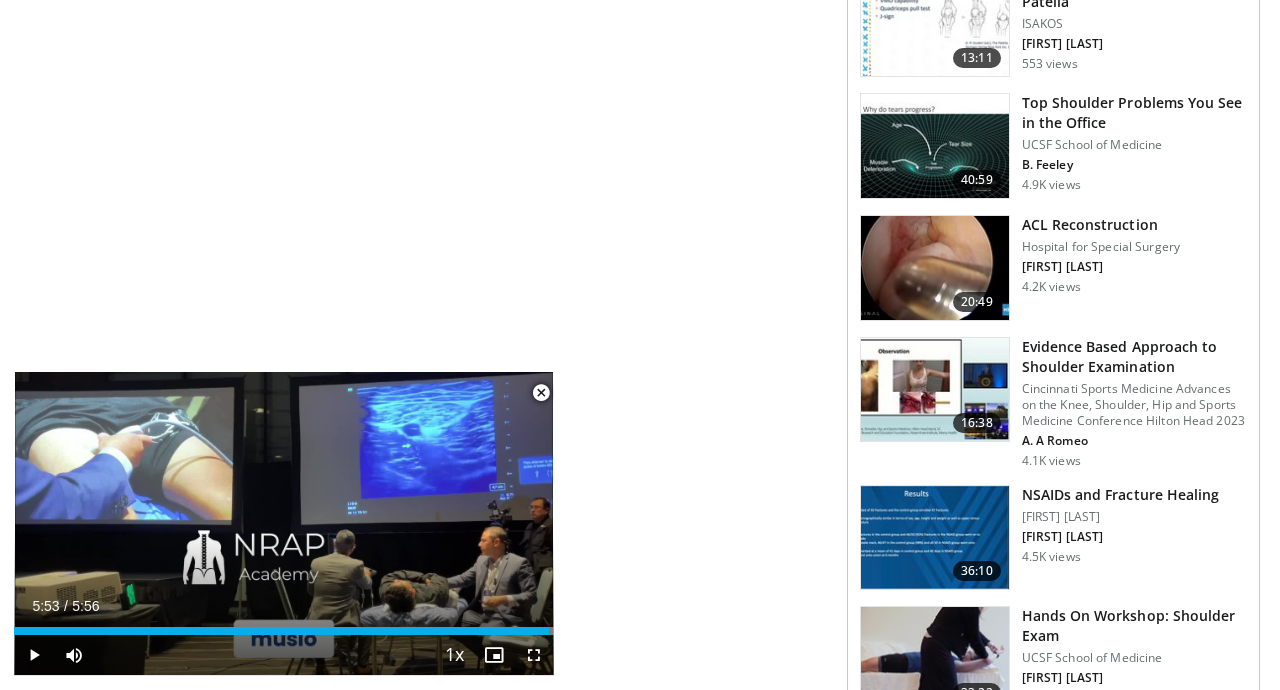 scroll, scrollTop: 2063, scrollLeft: 0, axis: vertical 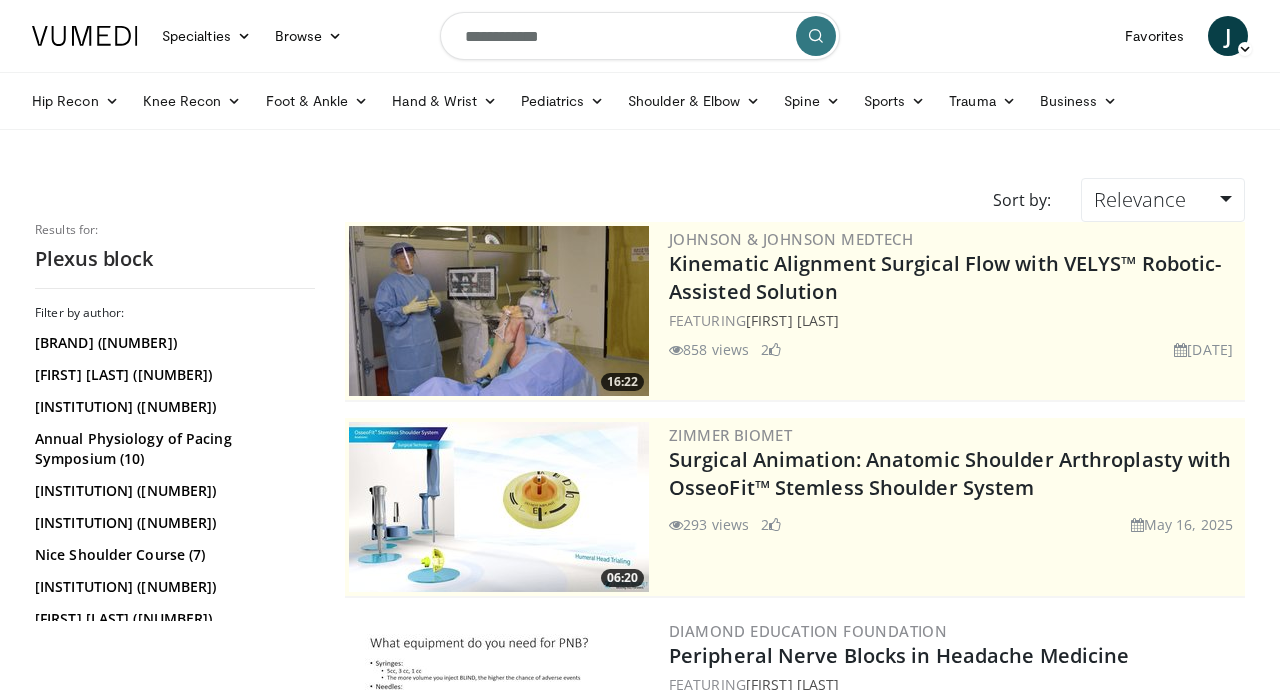 click on "**********" at bounding box center (640, 36) 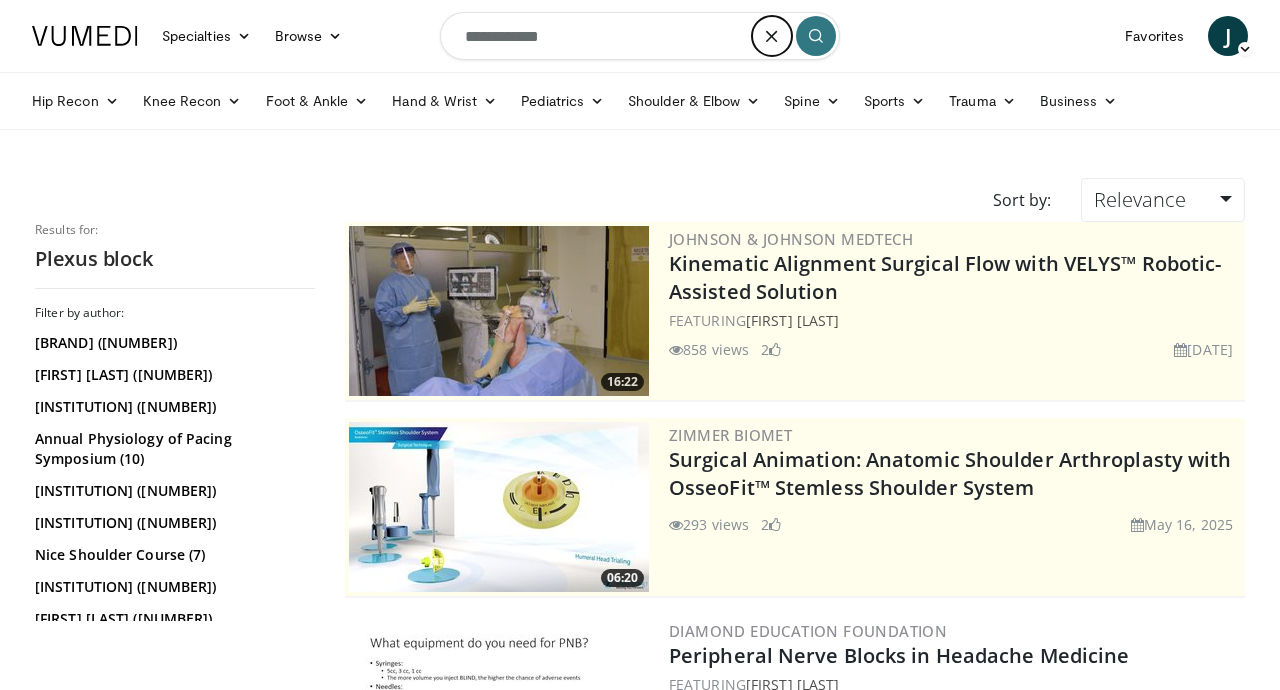 click at bounding box center [772, 36] 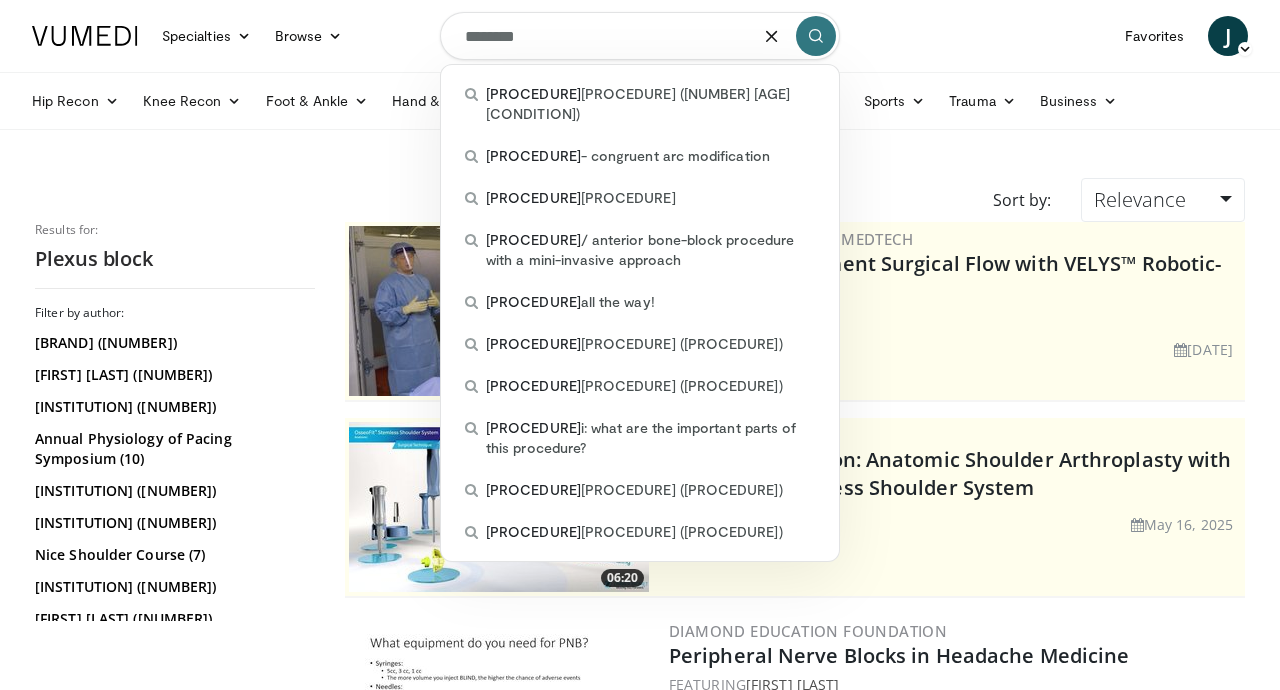 type on "********" 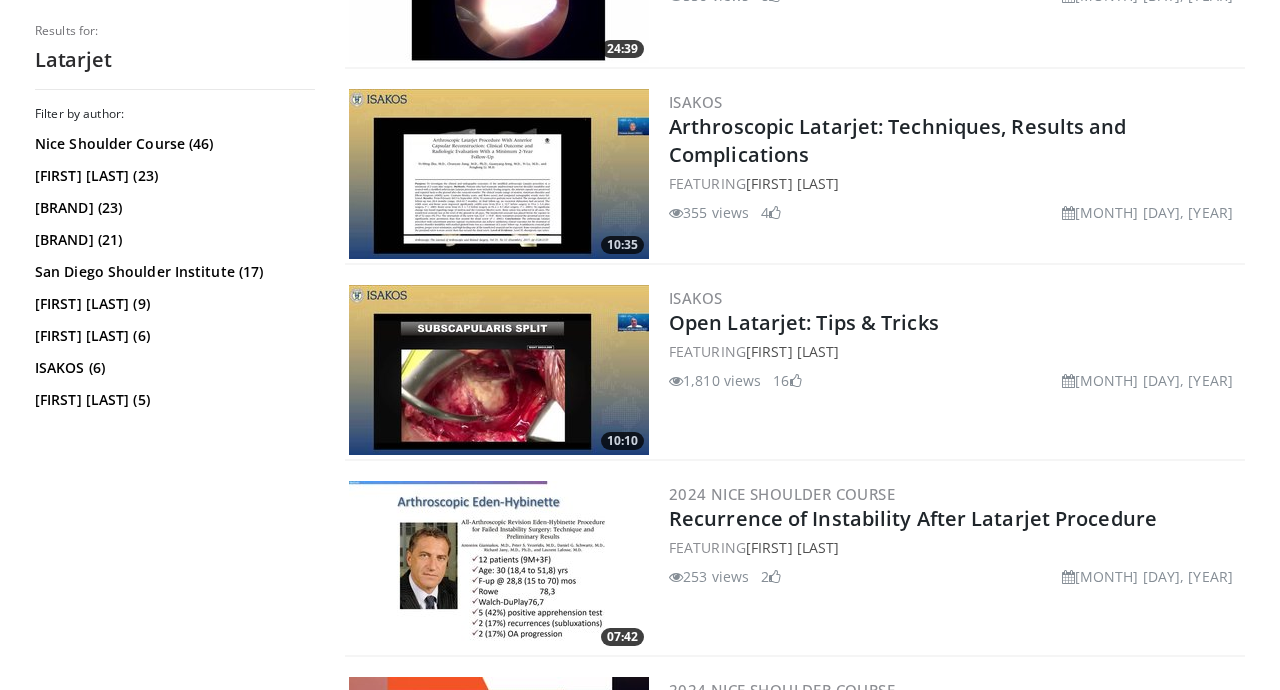scroll, scrollTop: 333, scrollLeft: 0, axis: vertical 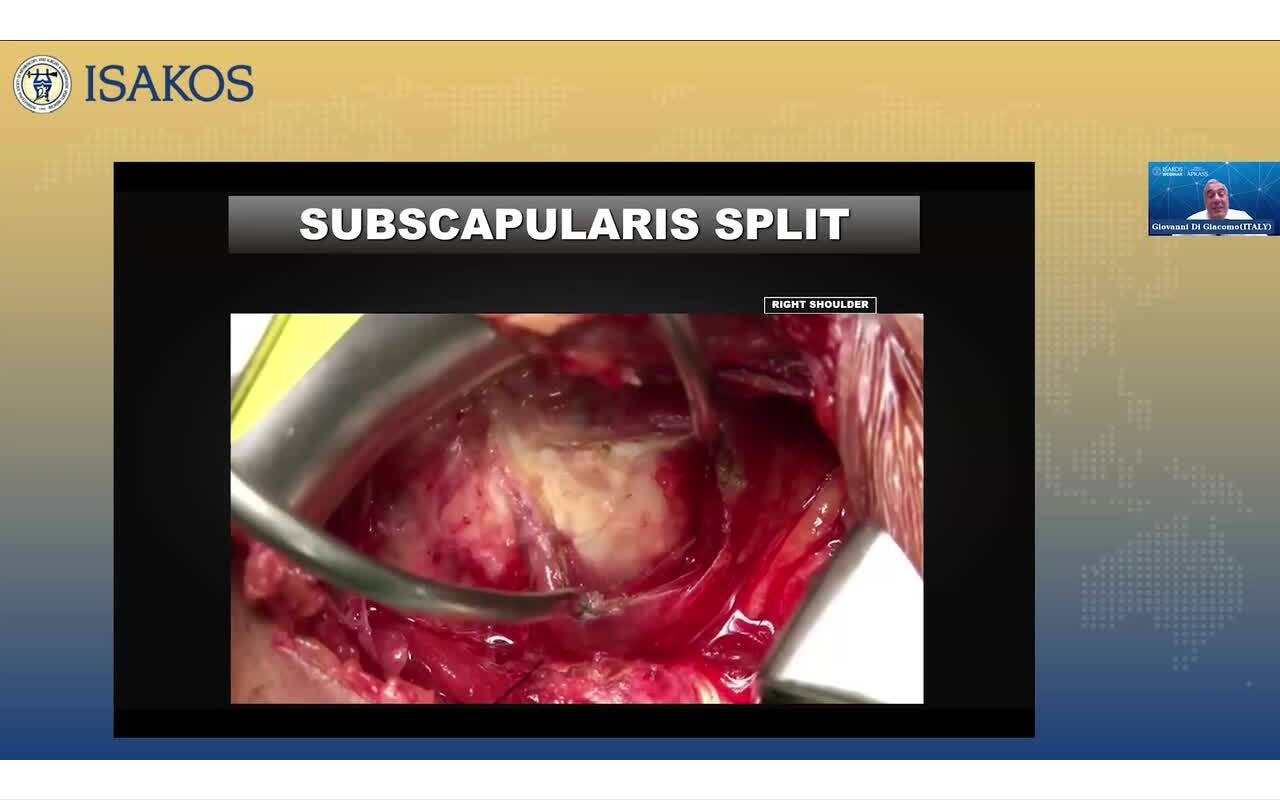 click on "10 seconds
Tap to unmute" at bounding box center [640, 399] 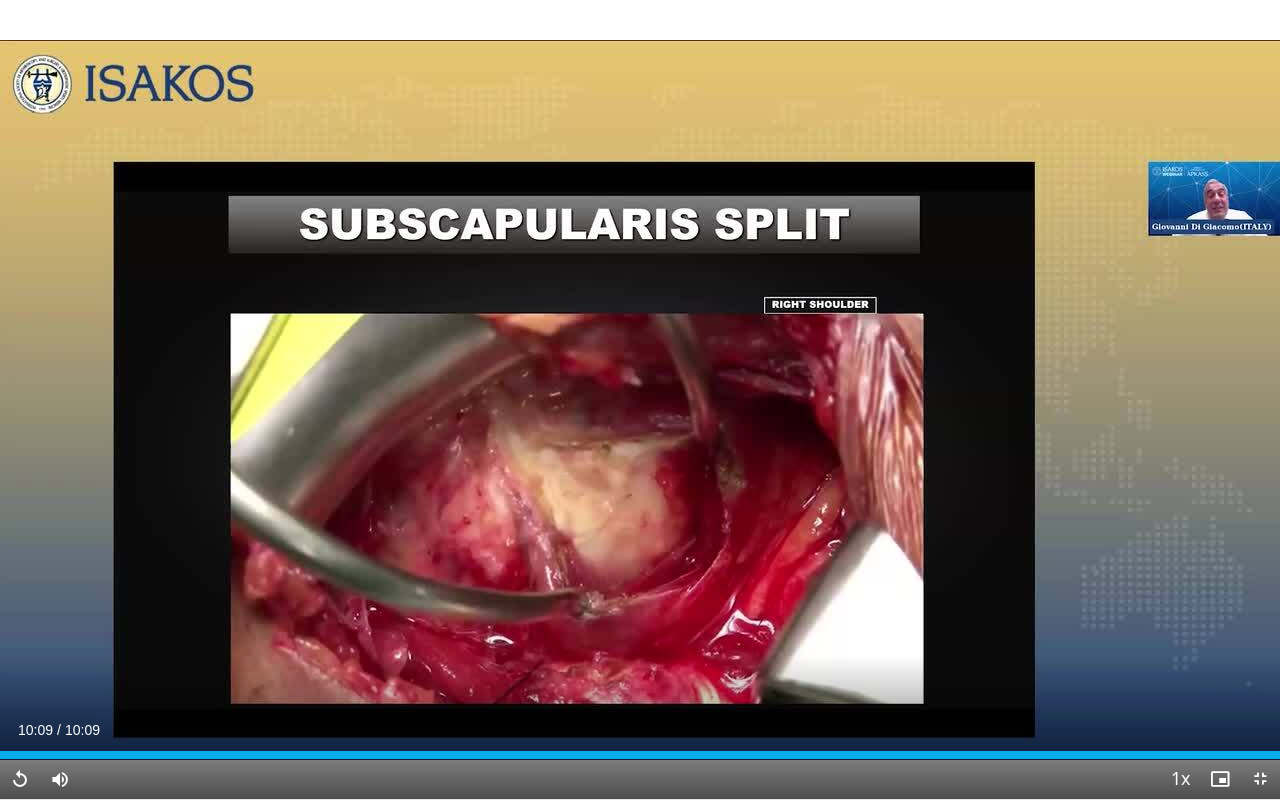 click at bounding box center [640, 400] 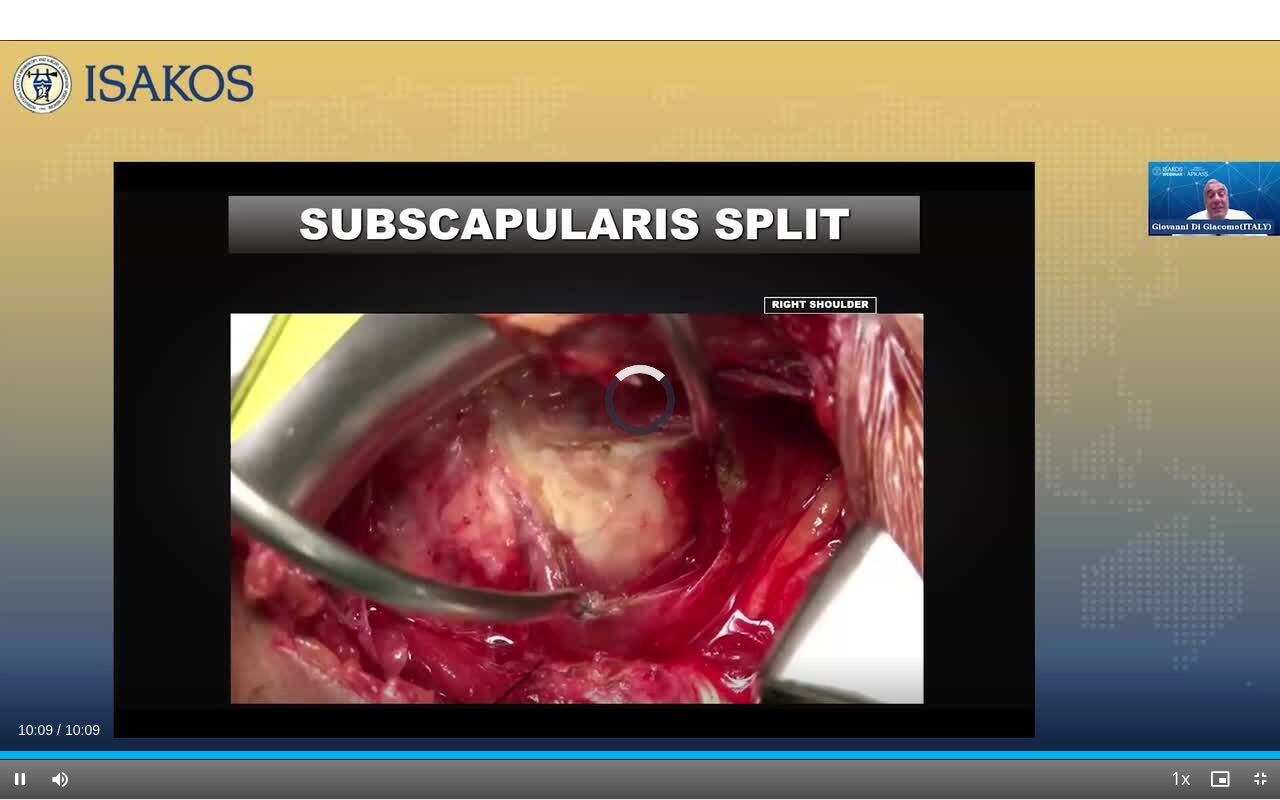 click at bounding box center (640, 400) 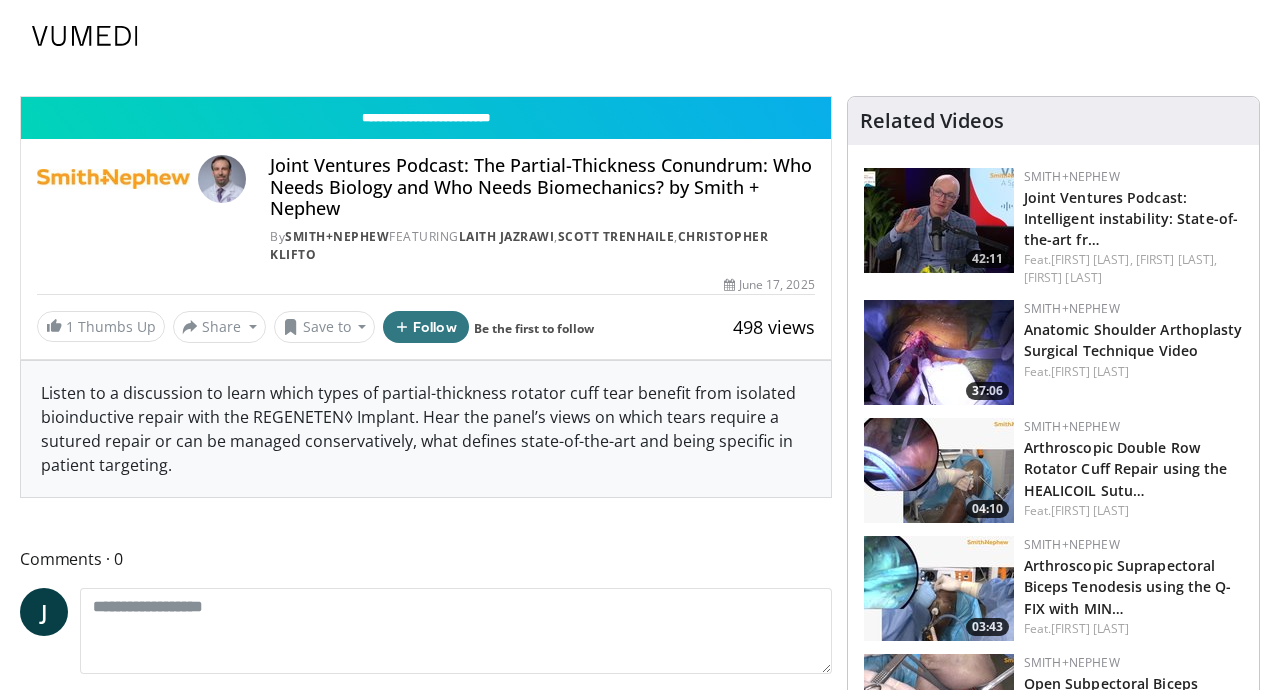 scroll, scrollTop: 0, scrollLeft: 0, axis: both 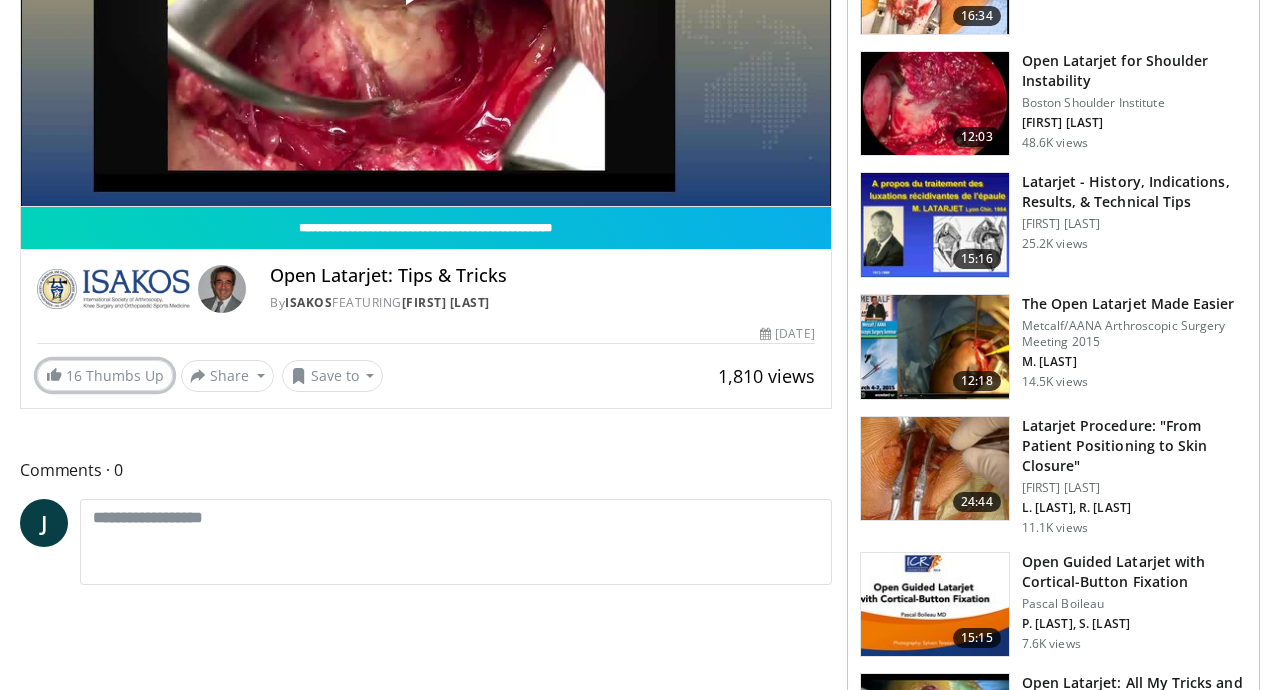 click on "16
Thumbs Up" at bounding box center (105, 375) 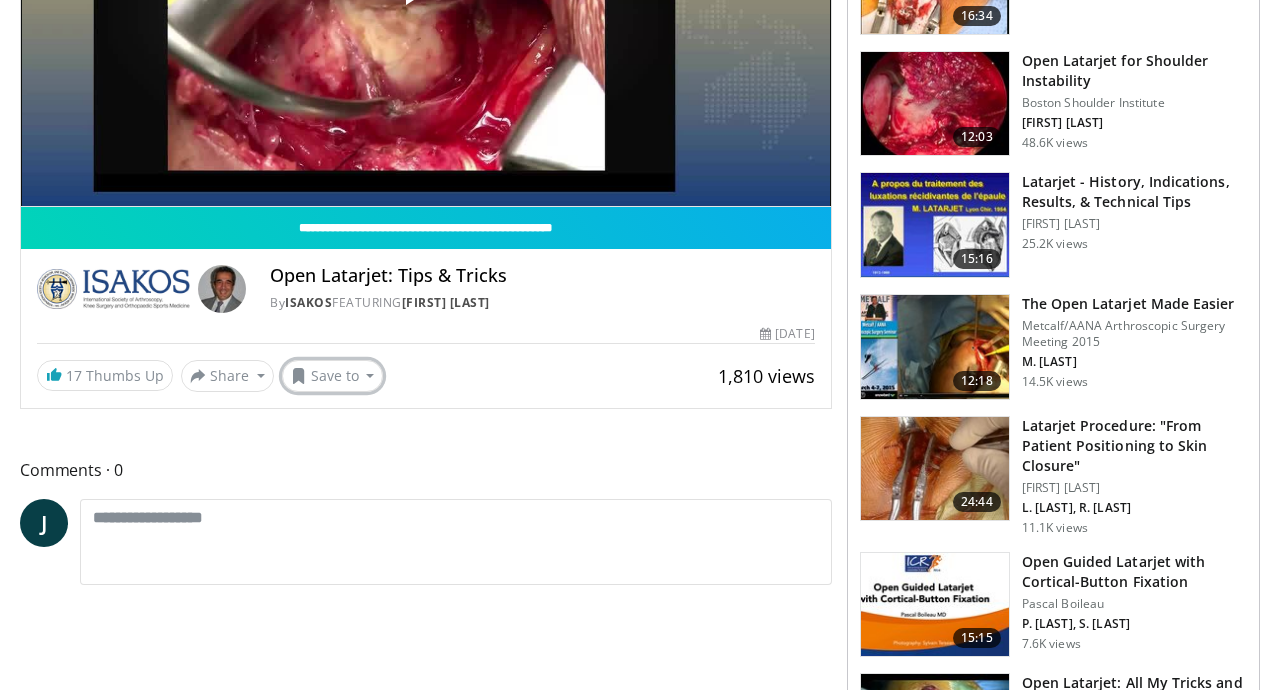 click on "Save to" at bounding box center [333, 376] 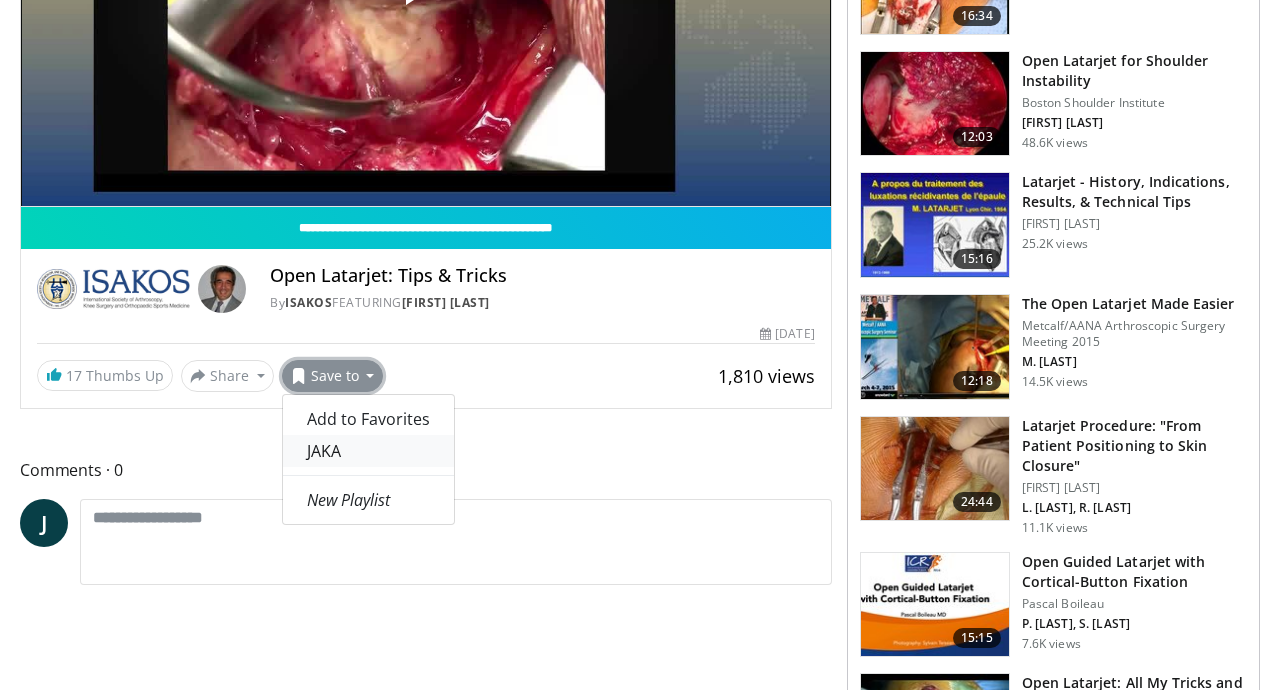 click on "JAKA" at bounding box center [368, 451] 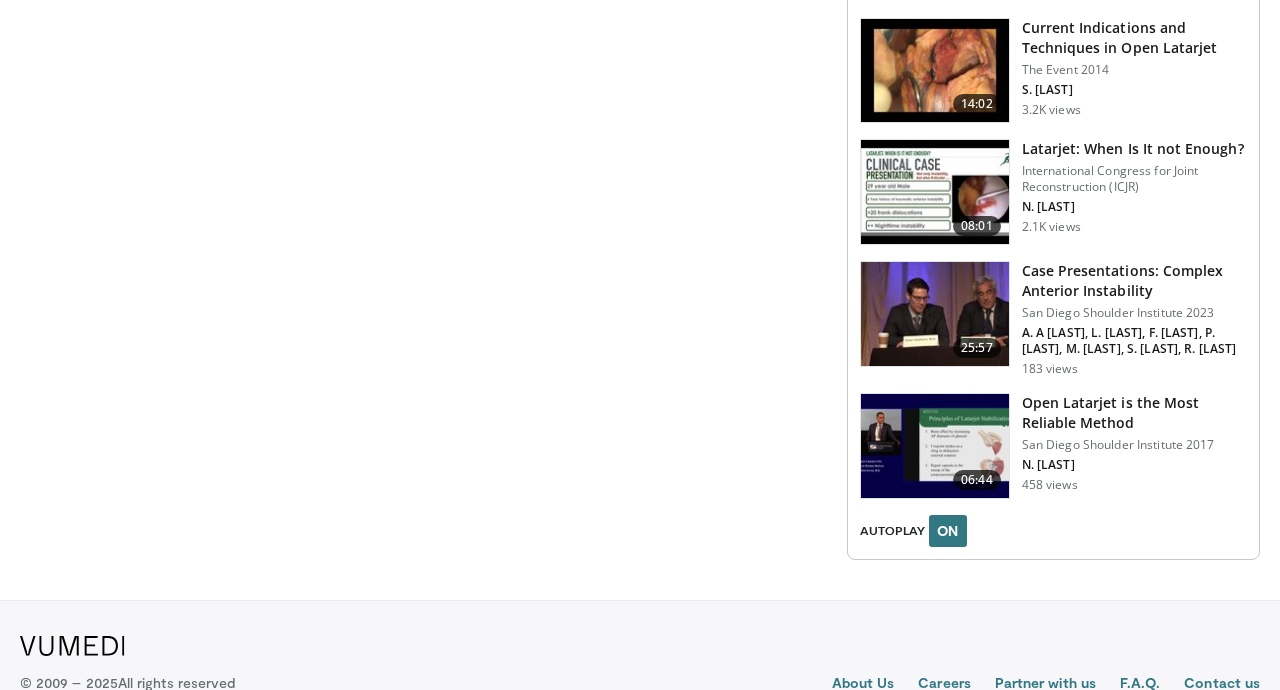 scroll, scrollTop: 2348, scrollLeft: 0, axis: vertical 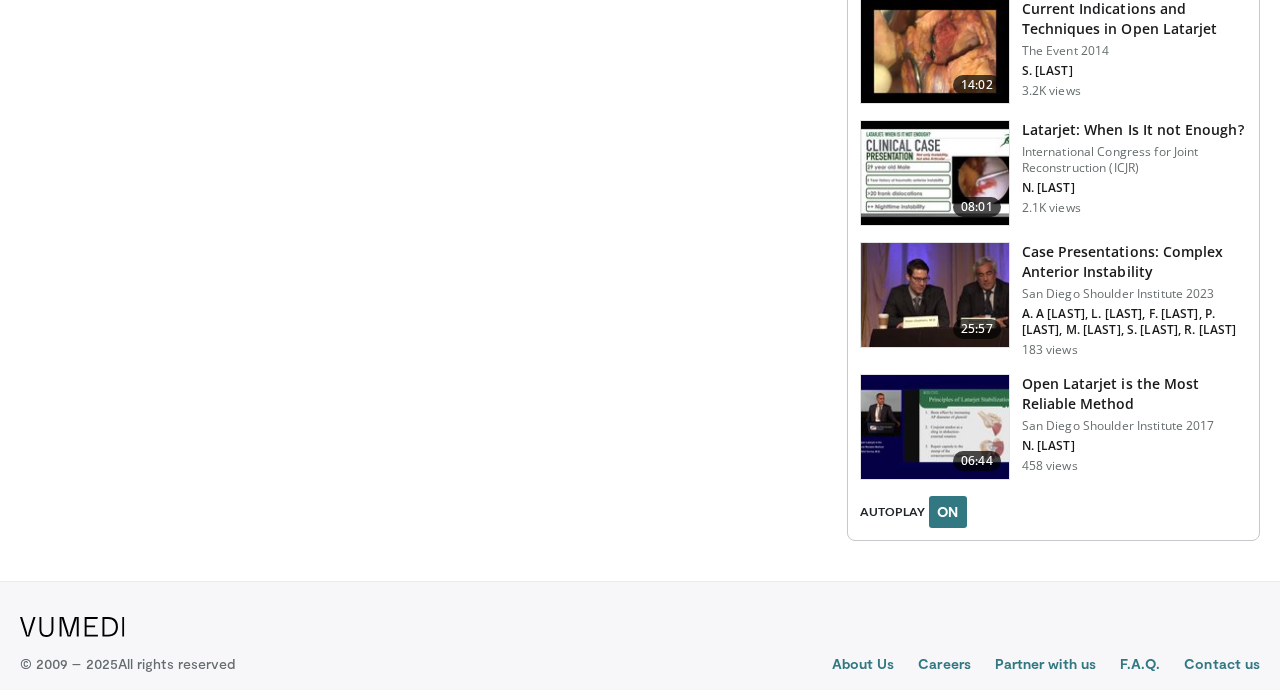 click on "Open Latarjet is the Most Reliable Method" at bounding box center (1134, 394) 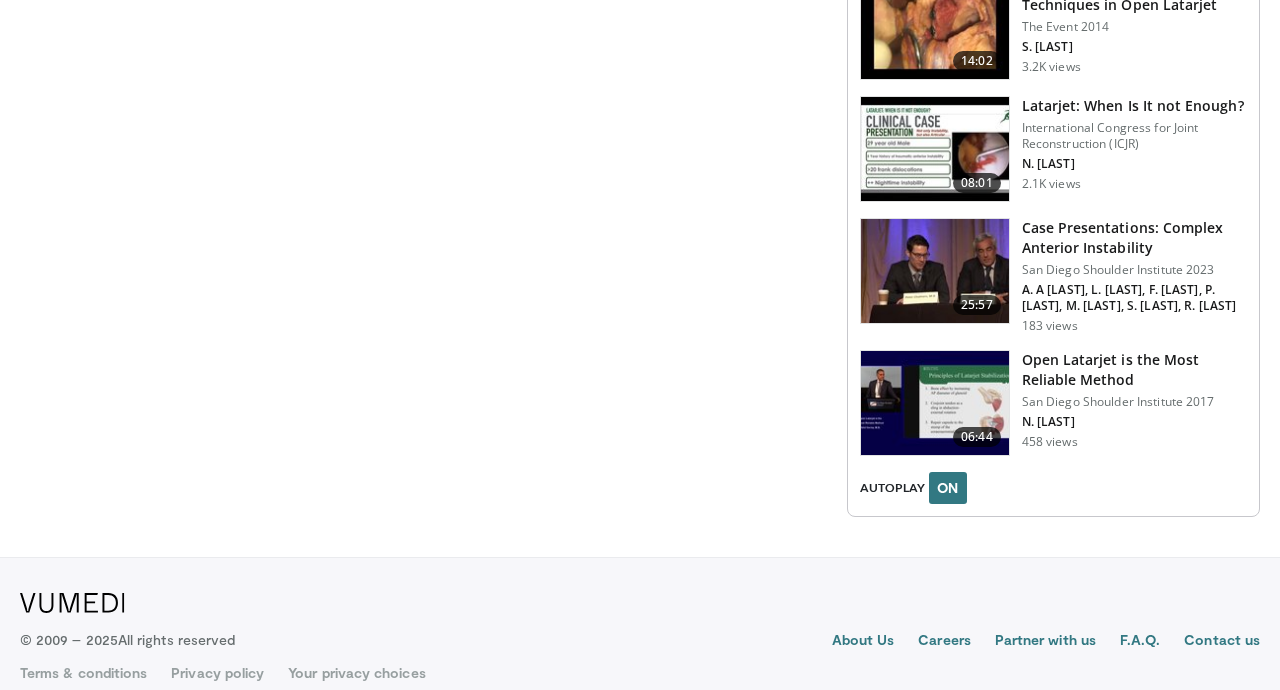scroll, scrollTop: 2409, scrollLeft: 0, axis: vertical 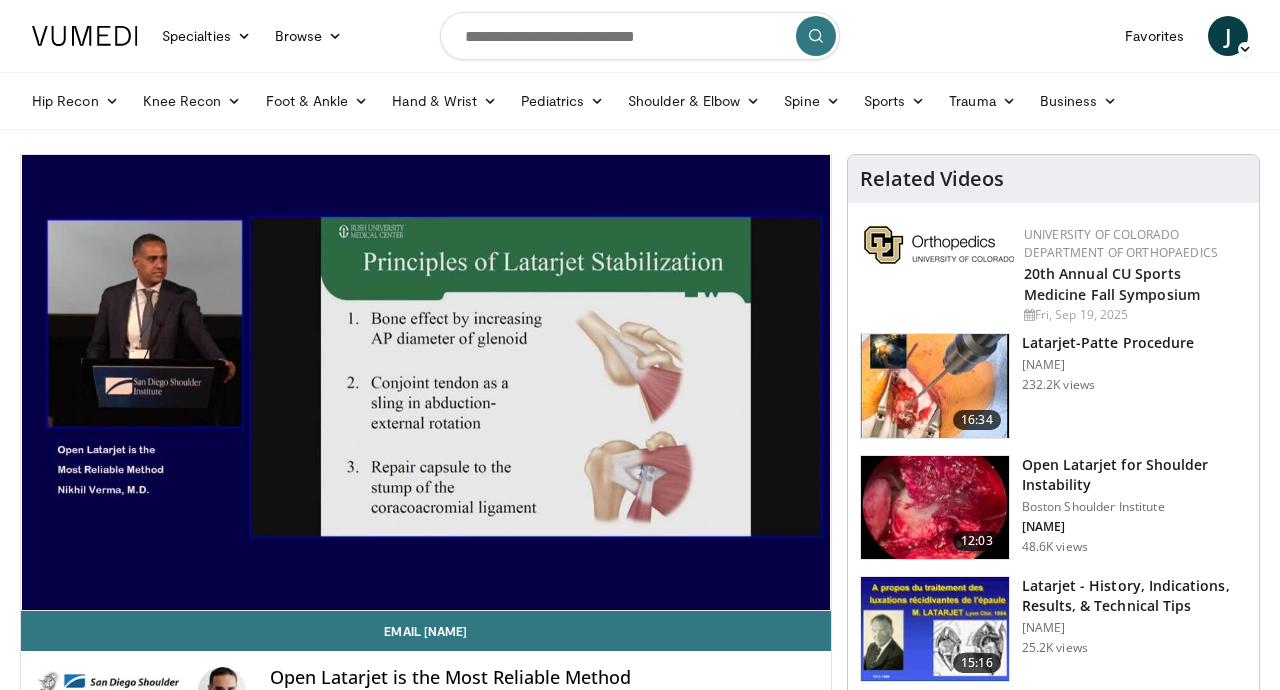 click on "10 seconds
Tap to unmute" at bounding box center [426, 382] 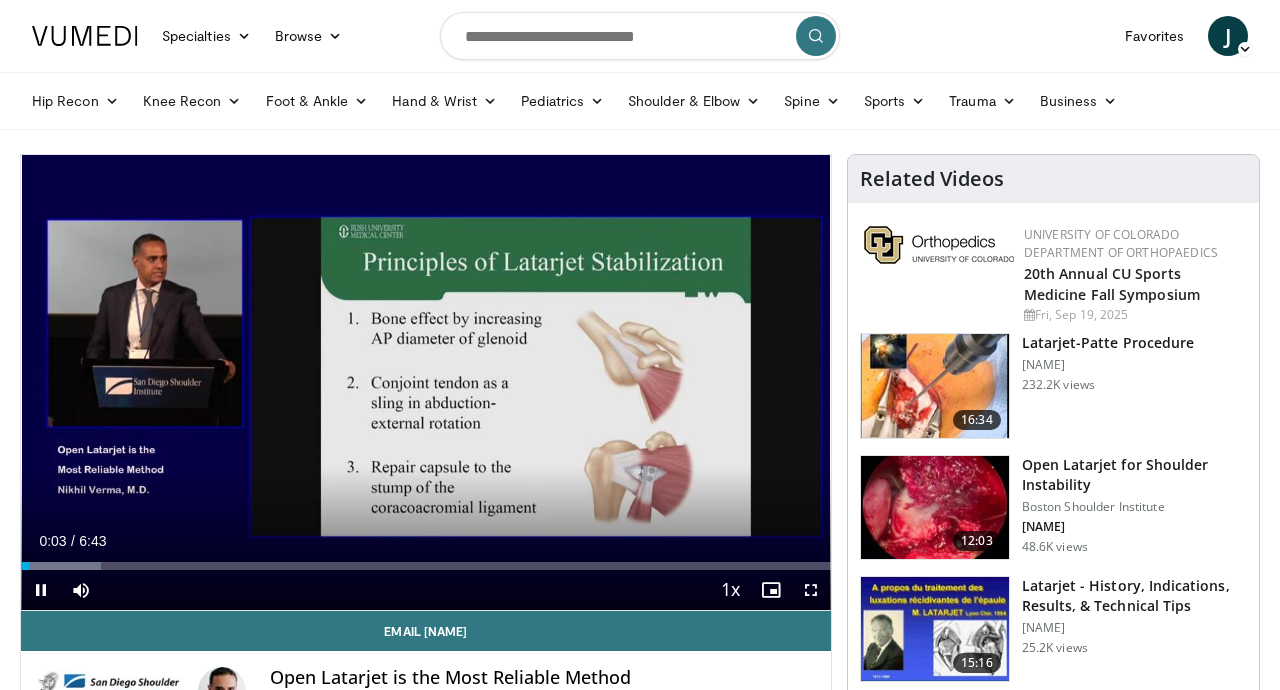click on "10 seconds
Tap to unmute" at bounding box center (426, 382) 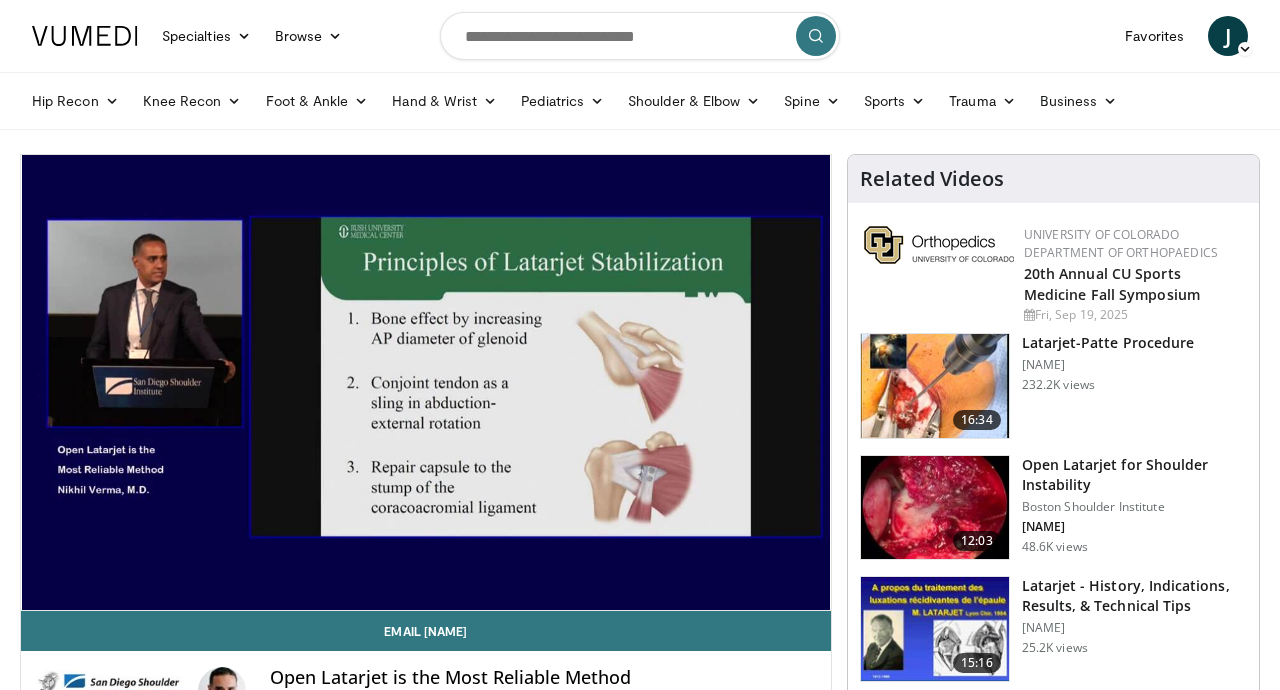 click on "10 seconds
Tap to unmute" at bounding box center (426, 382) 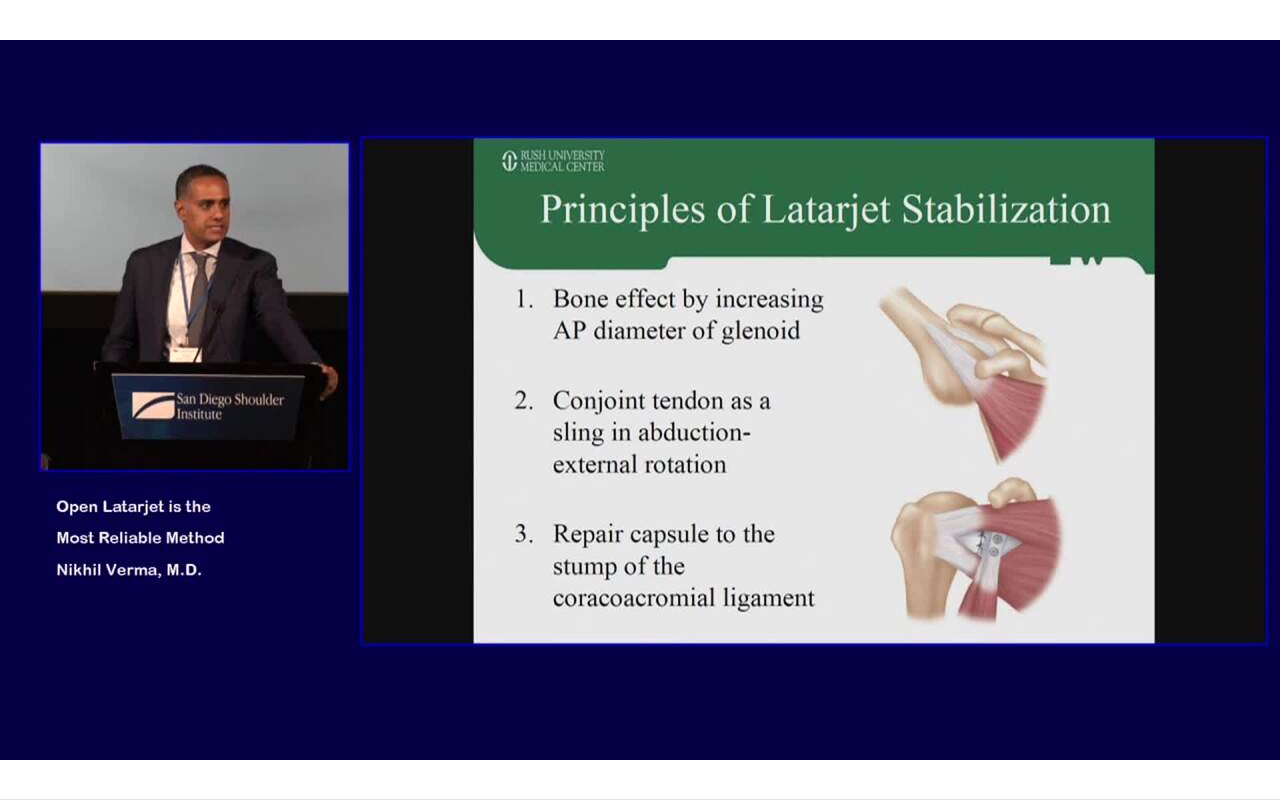 click on "10 seconds
Tap to unmute" at bounding box center [640, 399] 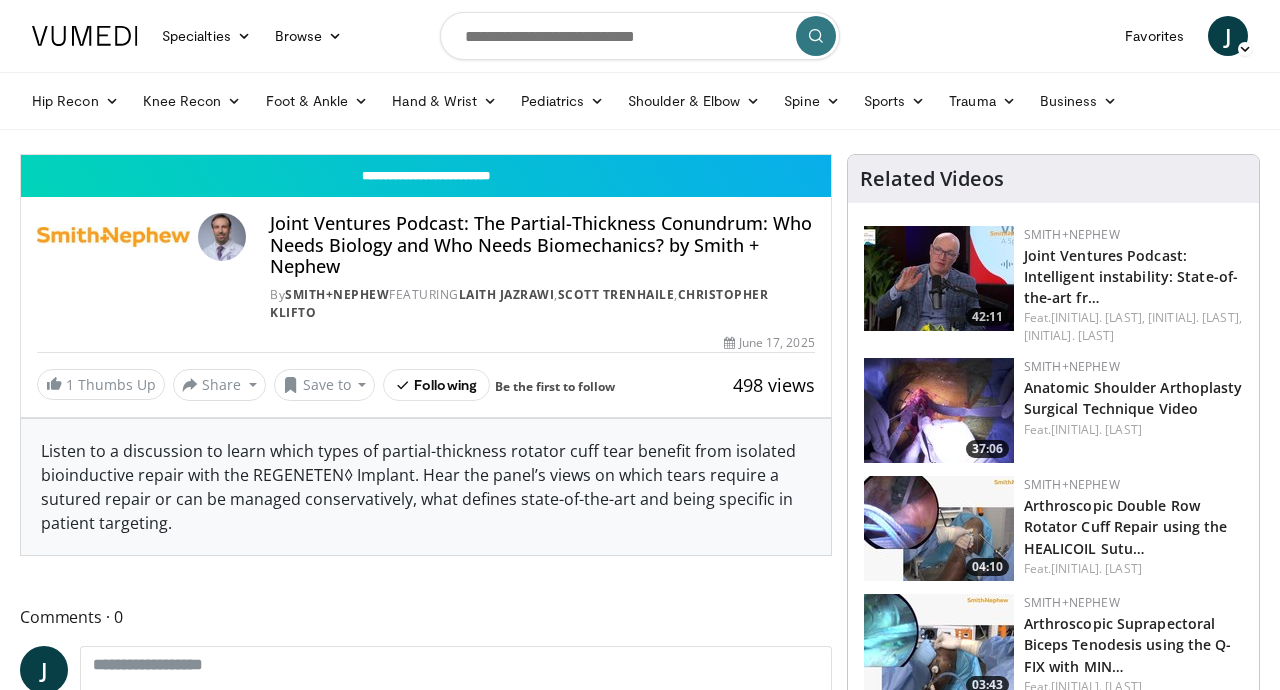 scroll, scrollTop: 0, scrollLeft: 0, axis: both 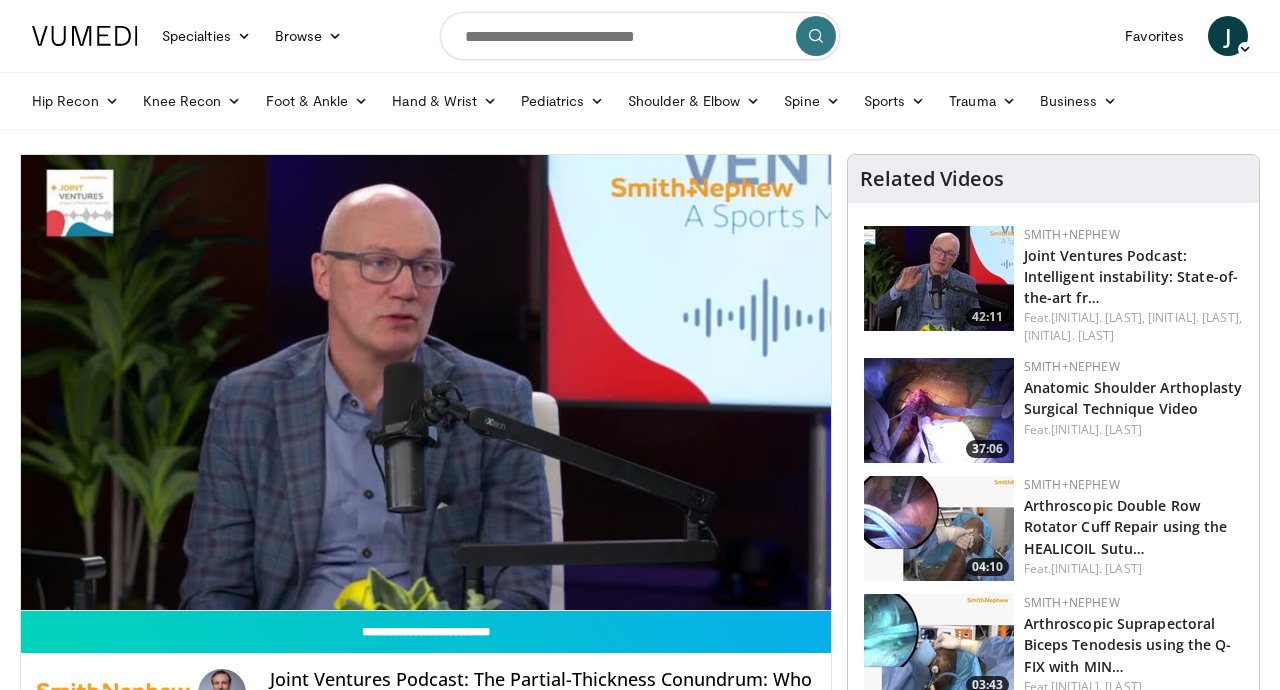 click on "10 seconds
Tap to unmute" at bounding box center (426, 382) 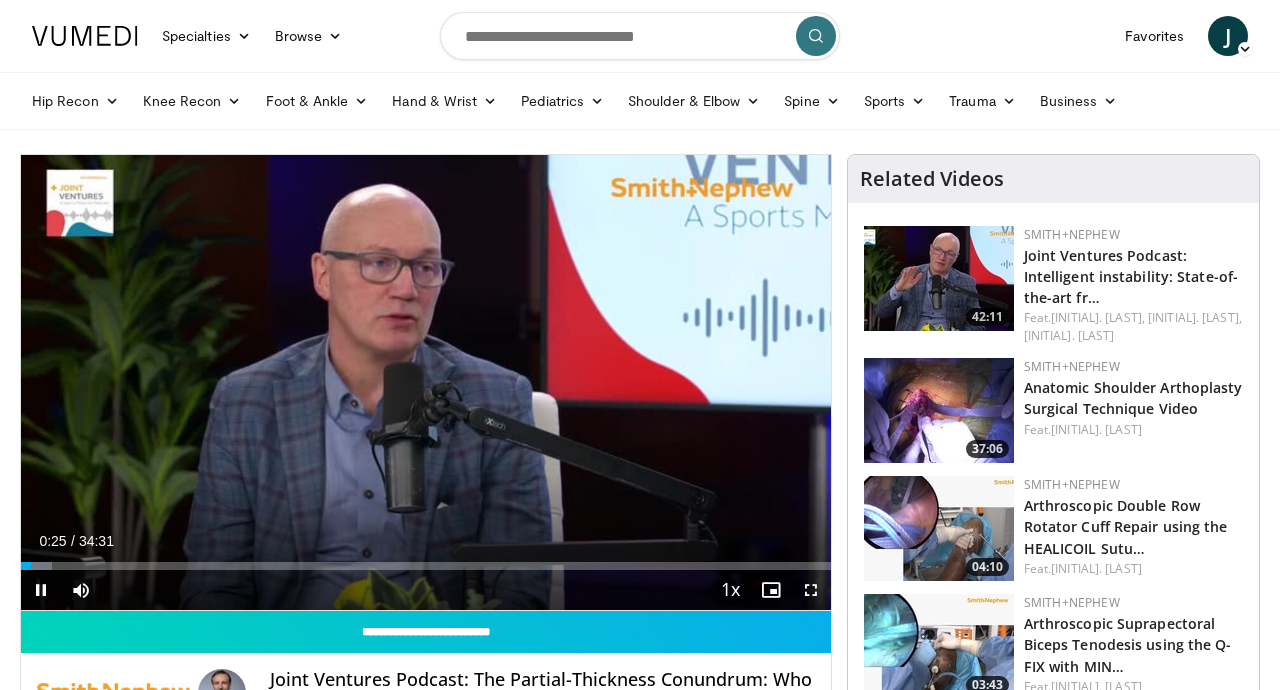 click on "10 seconds
Tap to unmute" at bounding box center (426, 382) 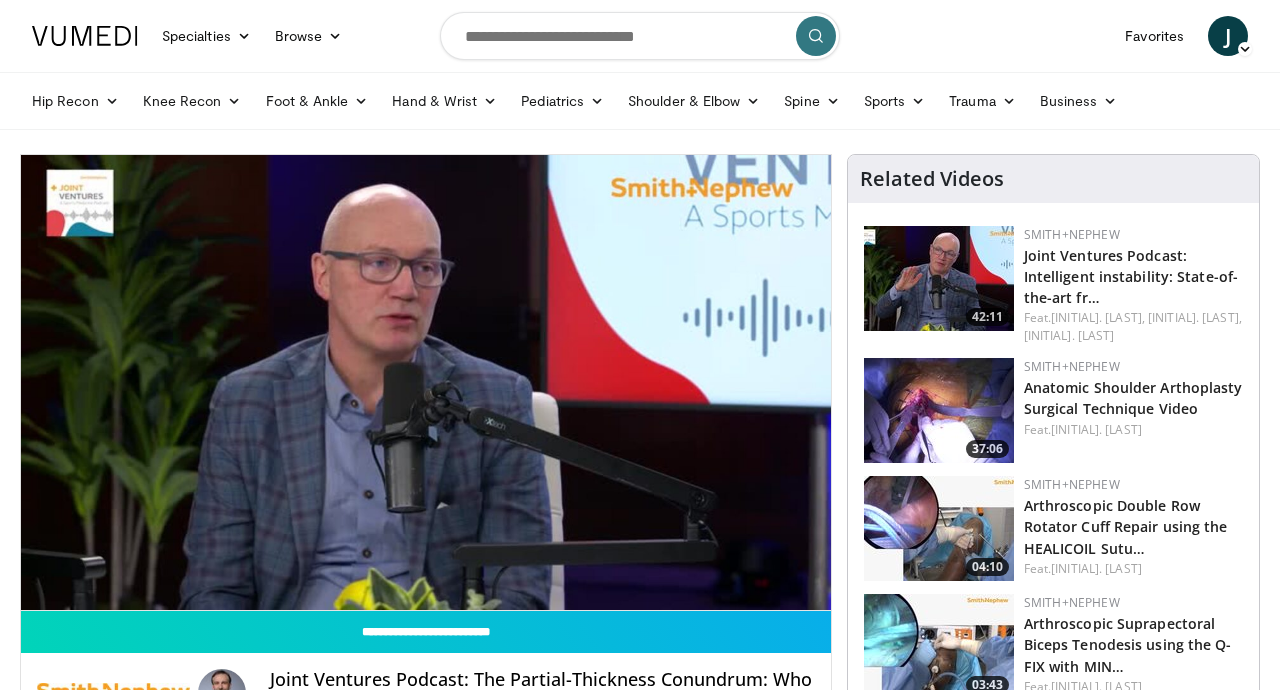 click at bounding box center [640, 36] 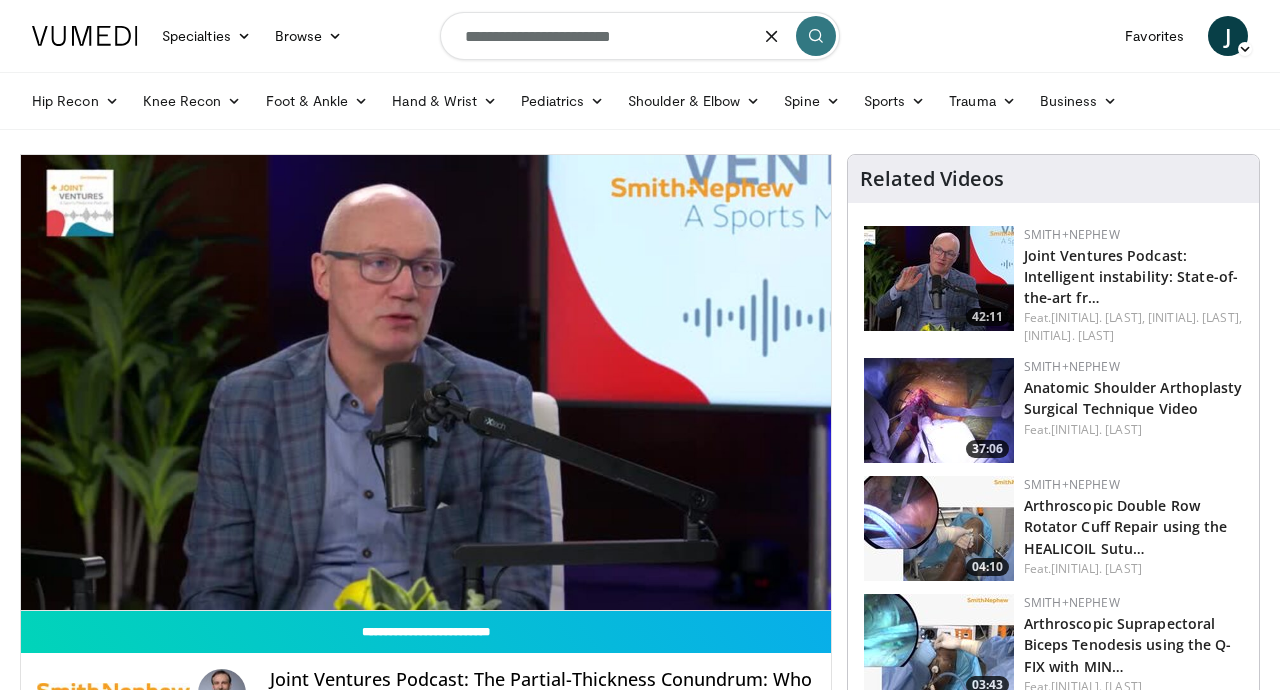 type on "**********" 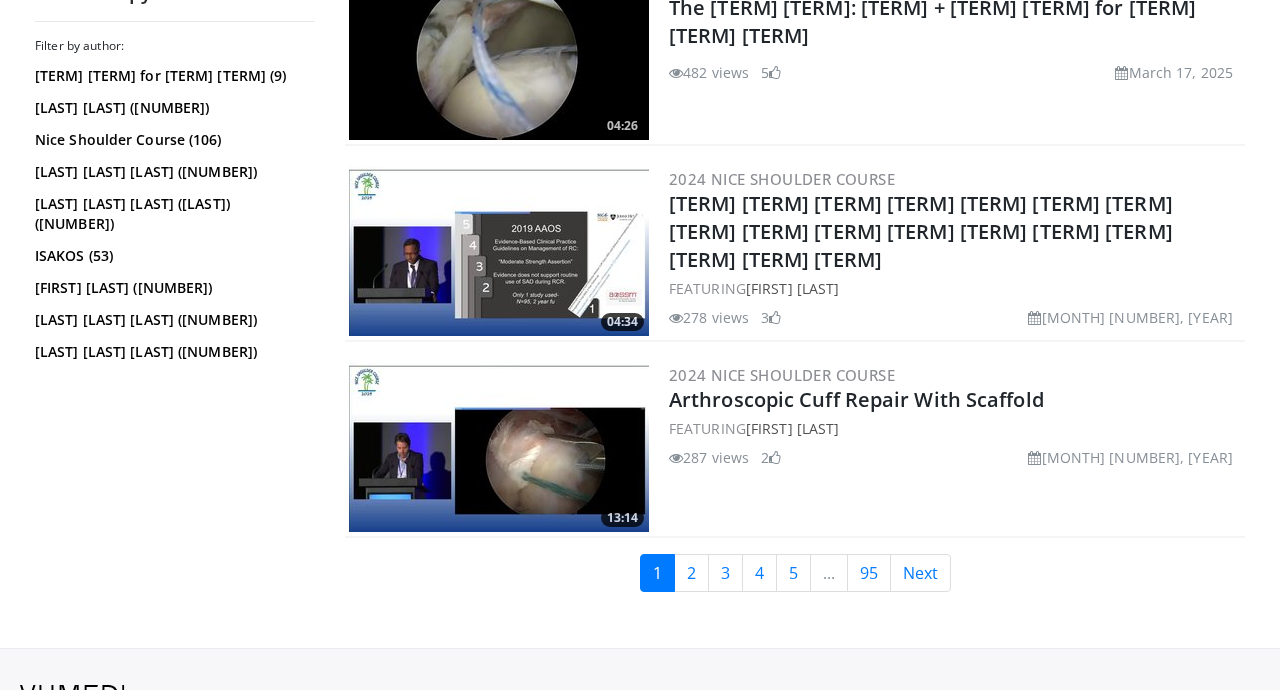 scroll, scrollTop: 4961, scrollLeft: 0, axis: vertical 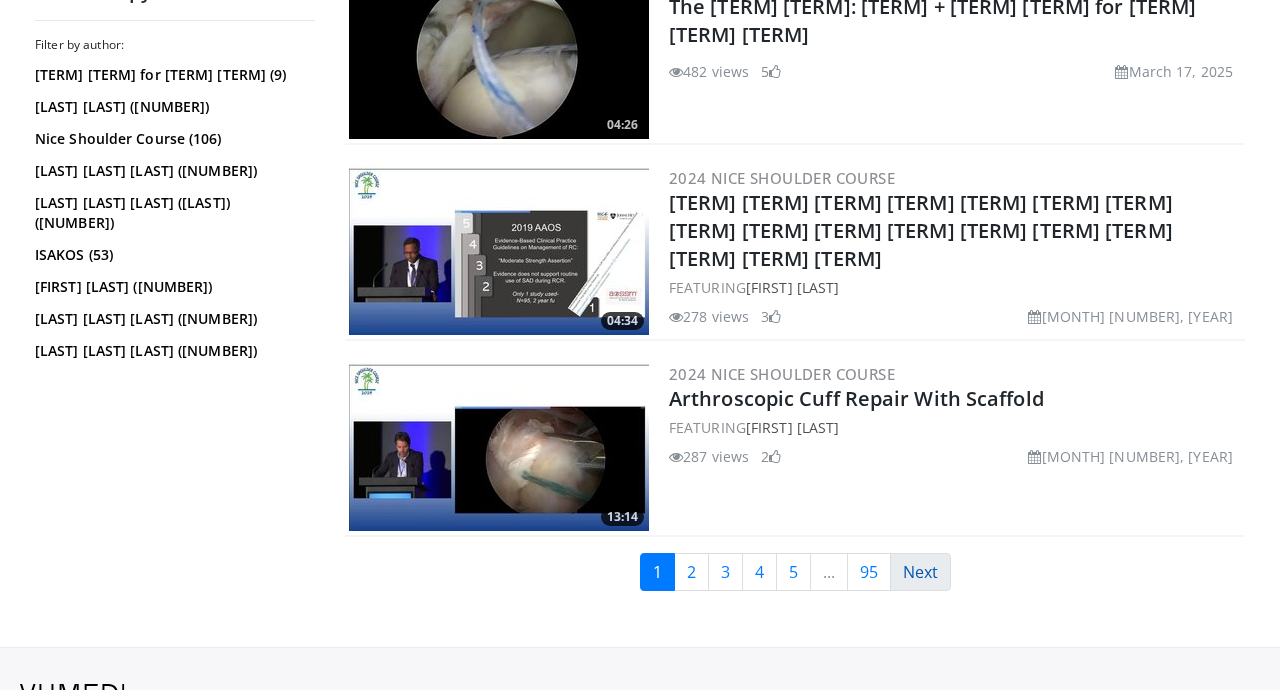 click on "Next" at bounding box center (920, 572) 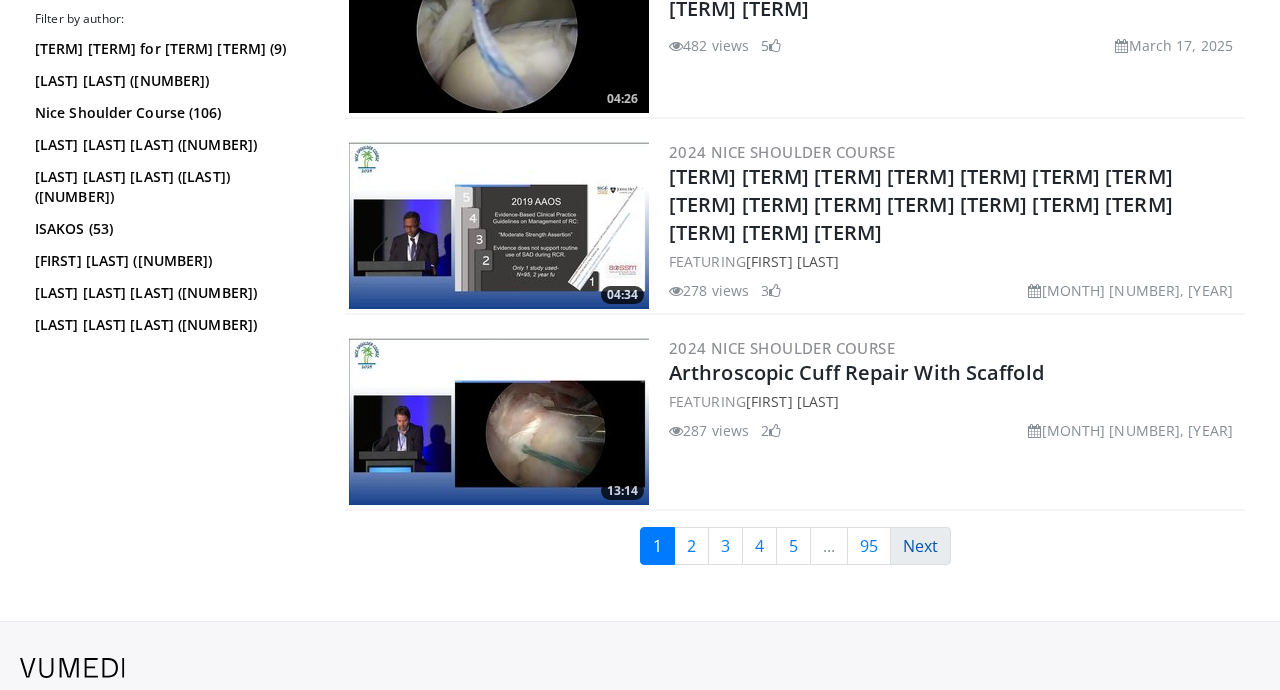 scroll, scrollTop: 5025, scrollLeft: 0, axis: vertical 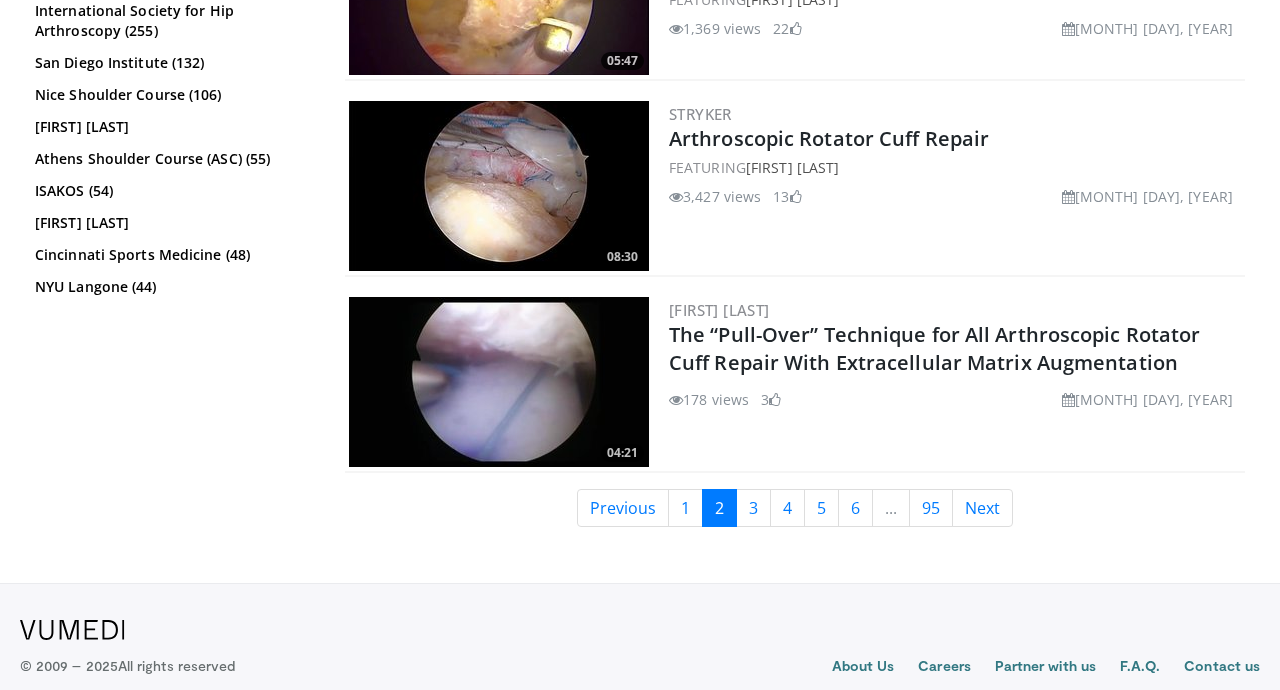 click on "Arthroscopic Rotator Cuff Repair" at bounding box center [829, 138] 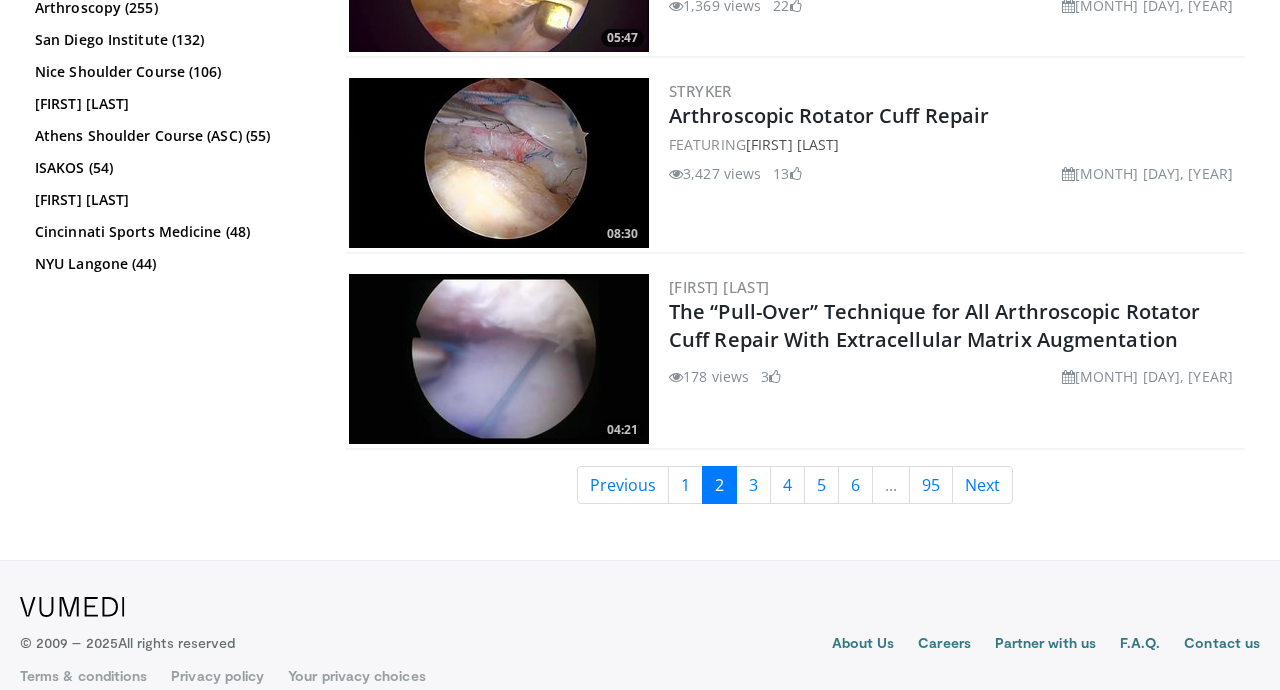 scroll, scrollTop: 4890, scrollLeft: 0, axis: vertical 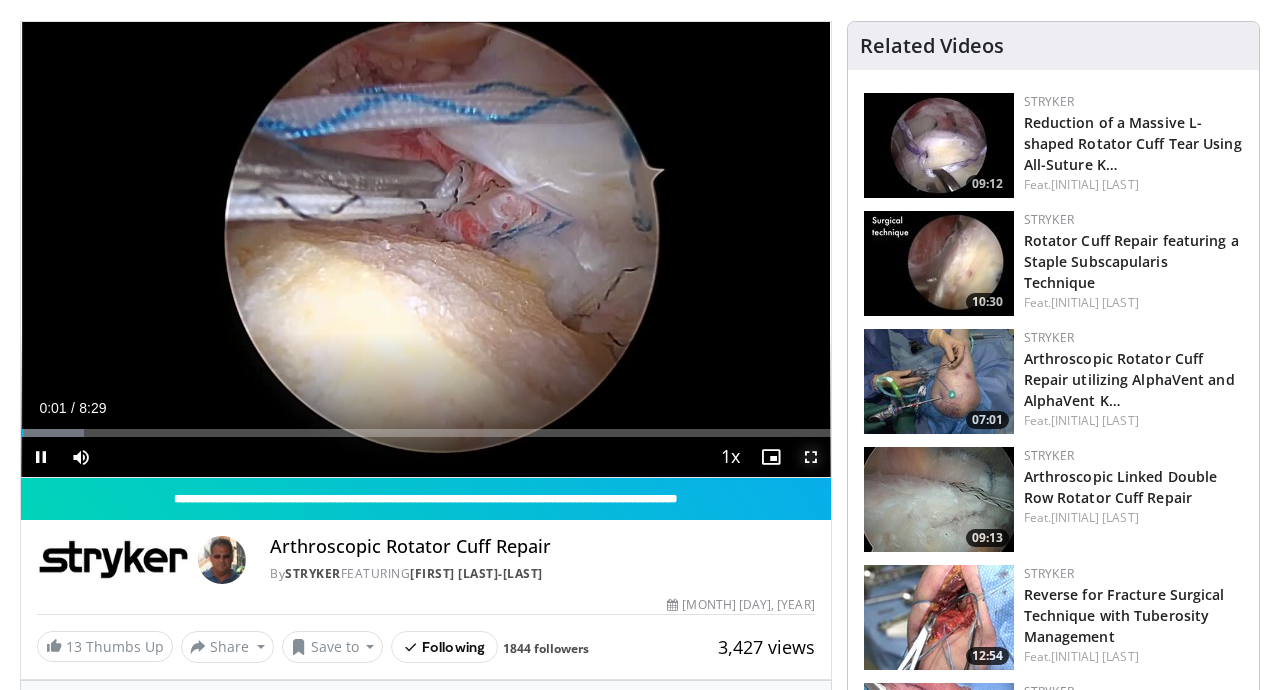 click at bounding box center (811, 457) 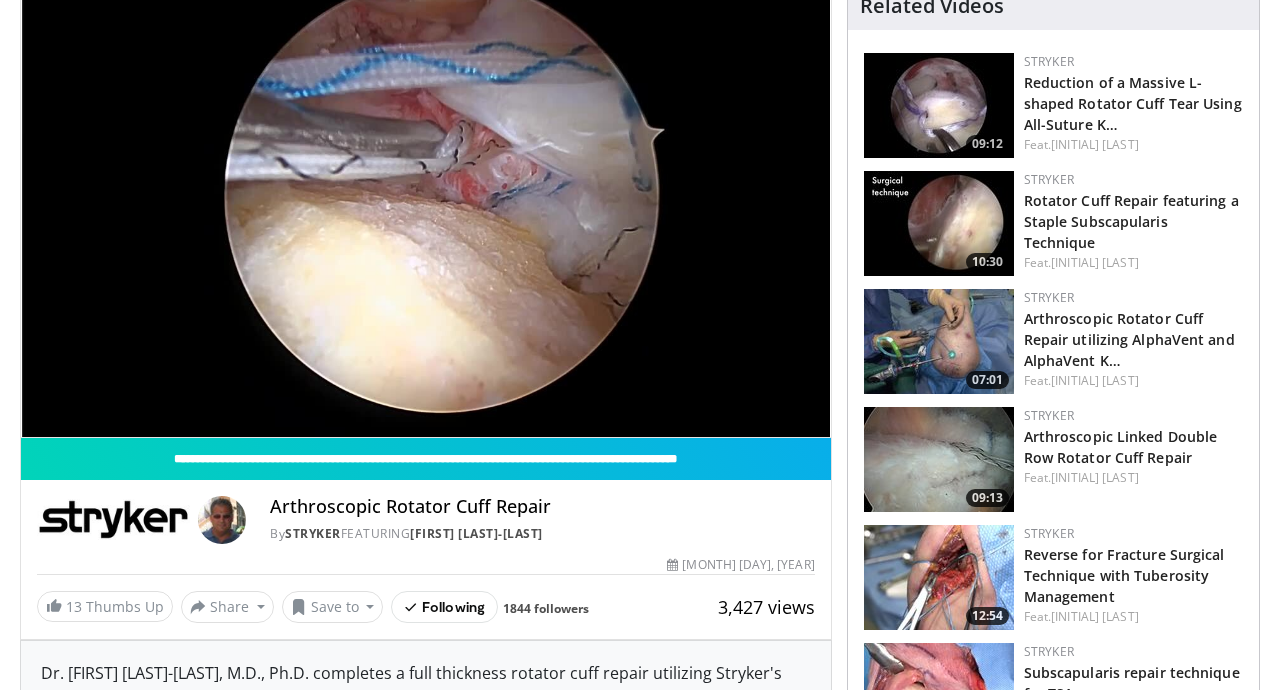 scroll, scrollTop: 187, scrollLeft: 0, axis: vertical 